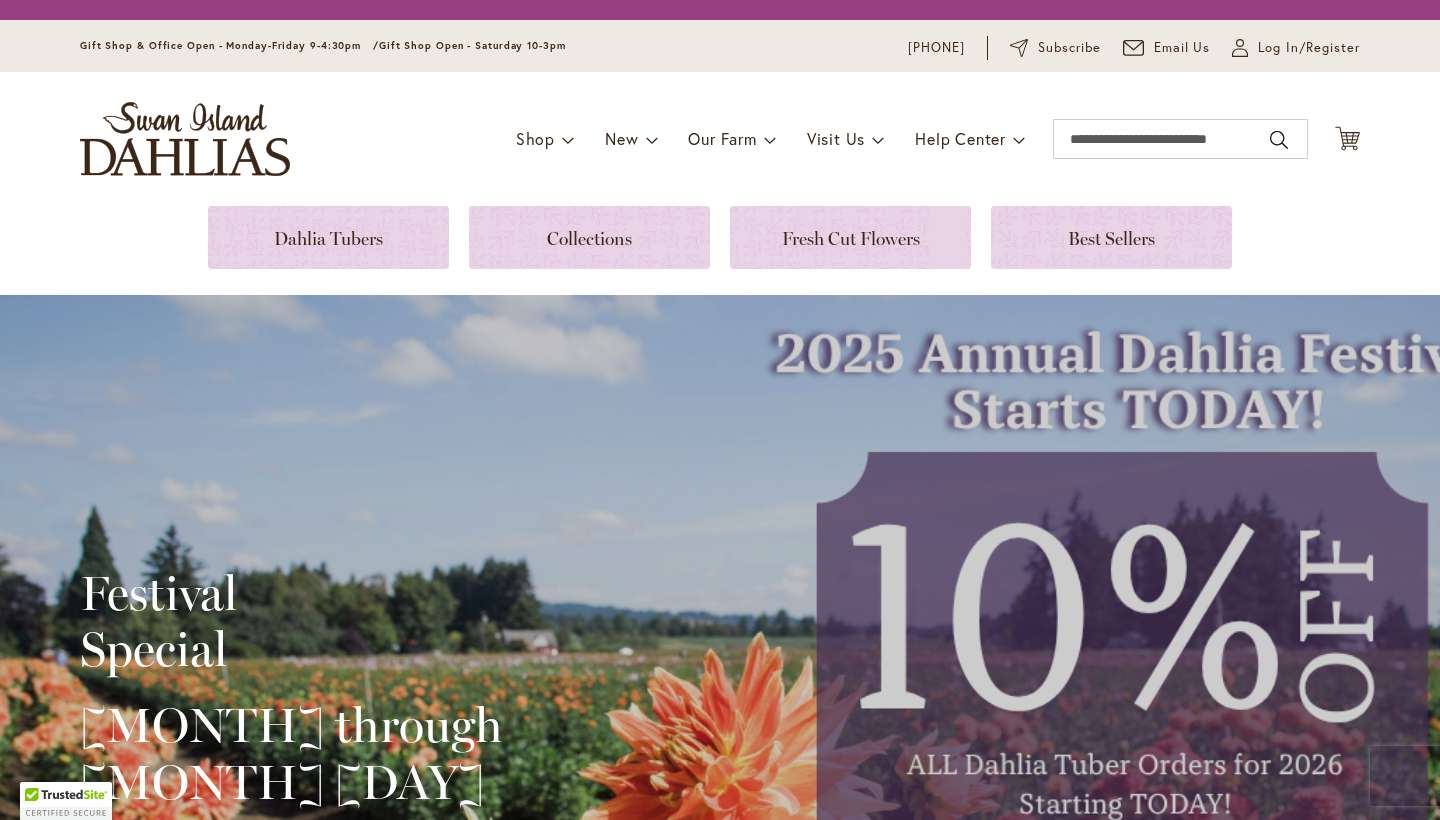 scroll, scrollTop: 0, scrollLeft: 0, axis: both 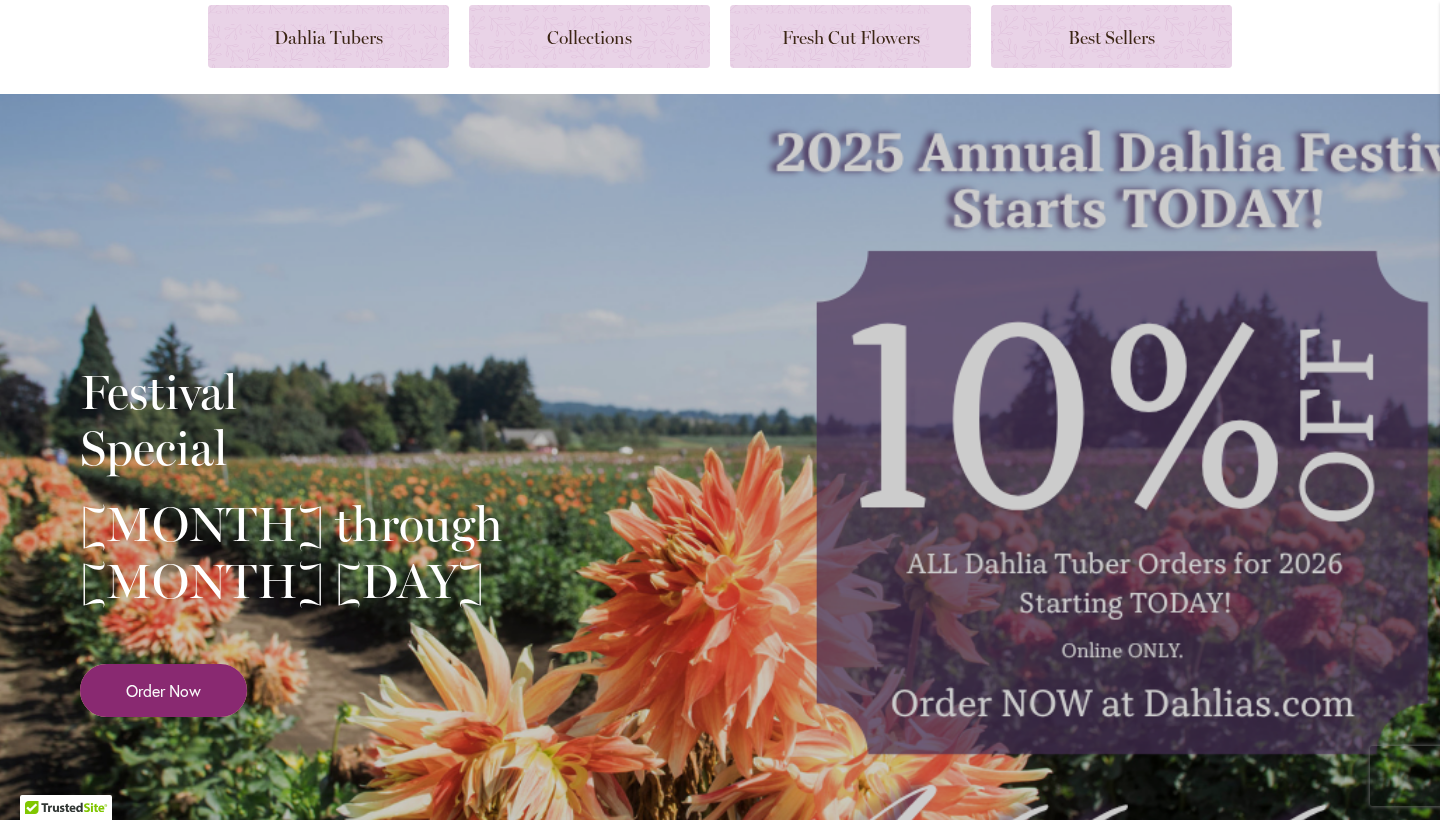 click on "Order Now" at bounding box center (163, 690) 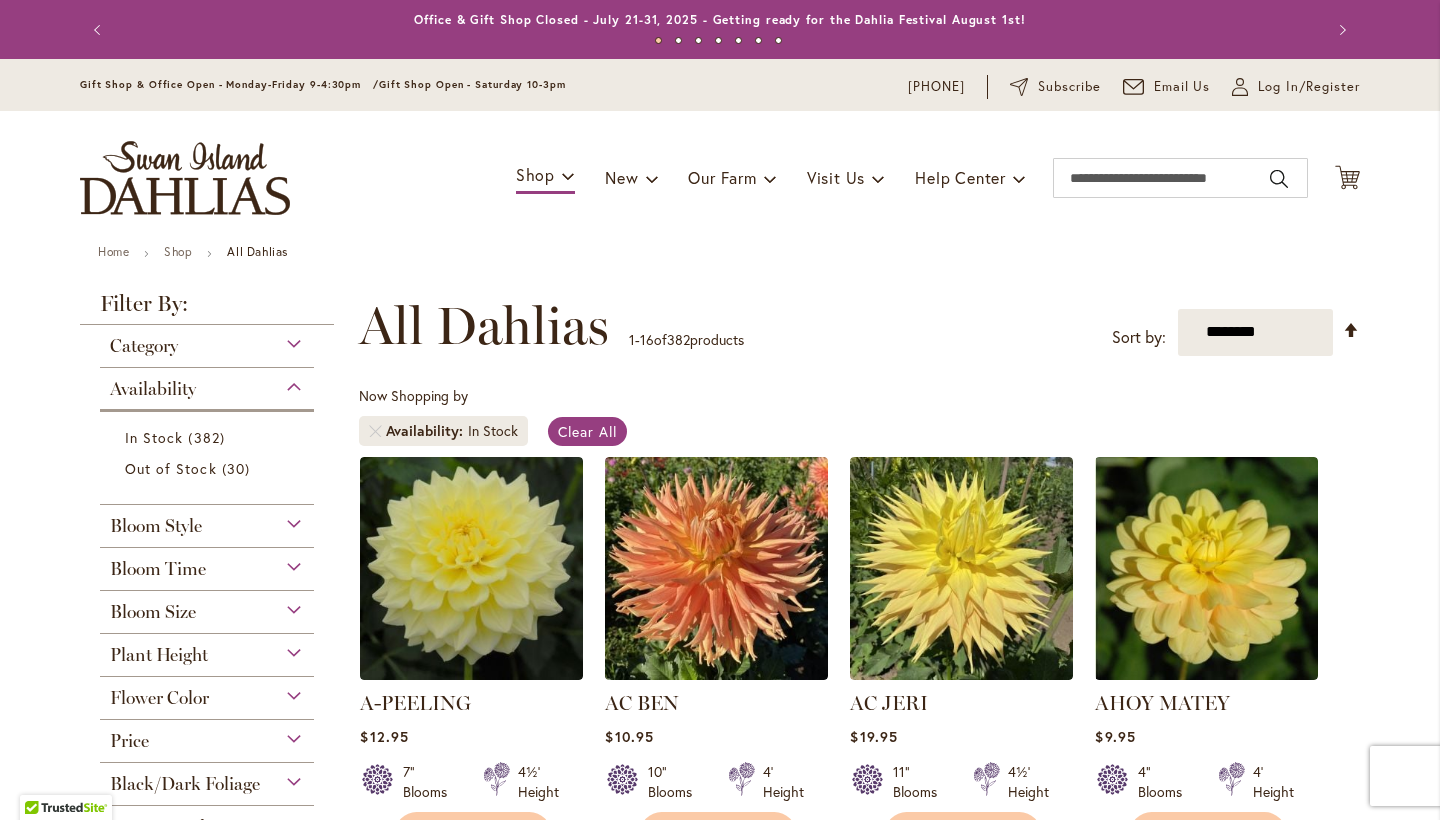 scroll, scrollTop: 0, scrollLeft: 0, axis: both 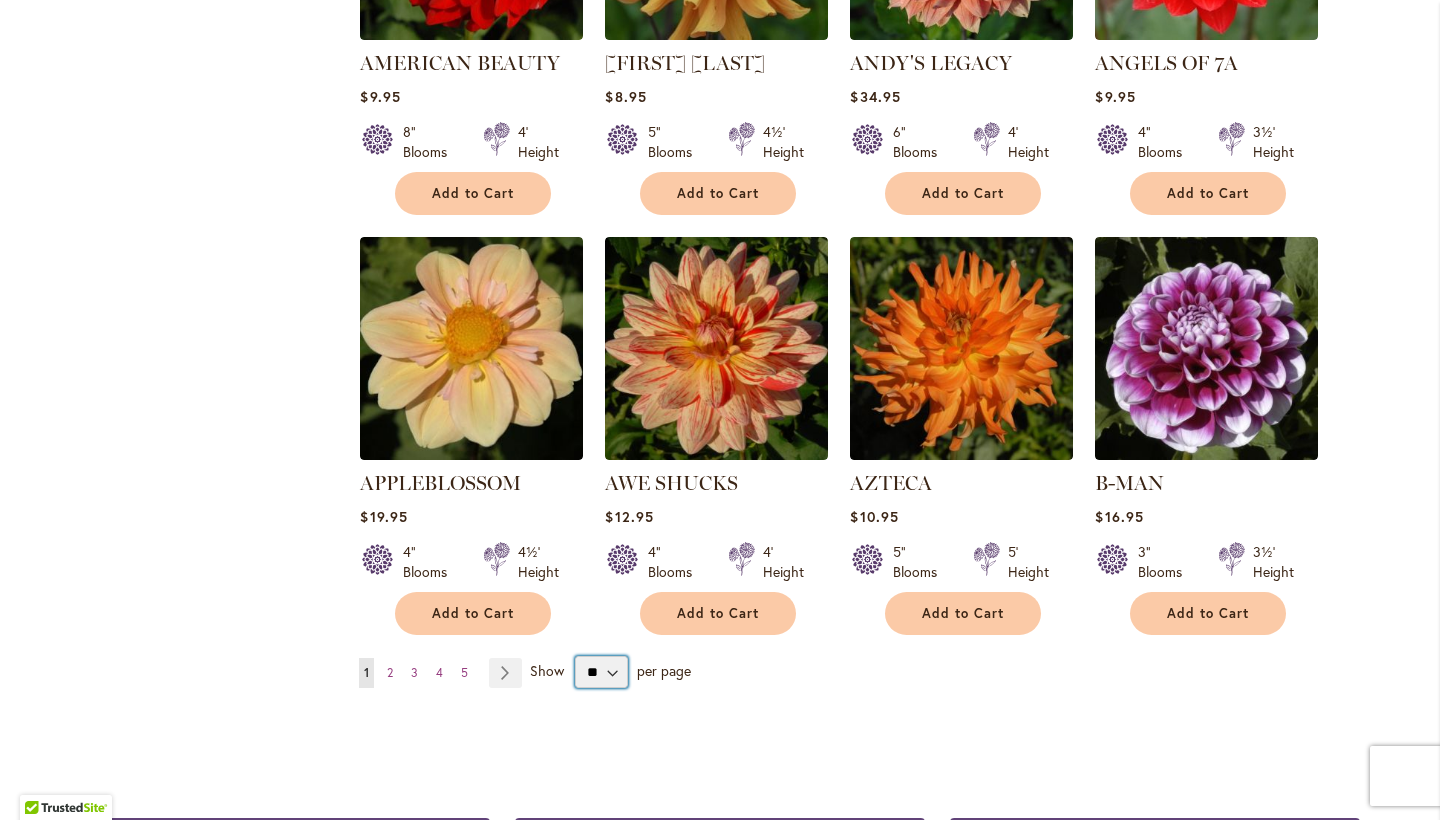select on "**" 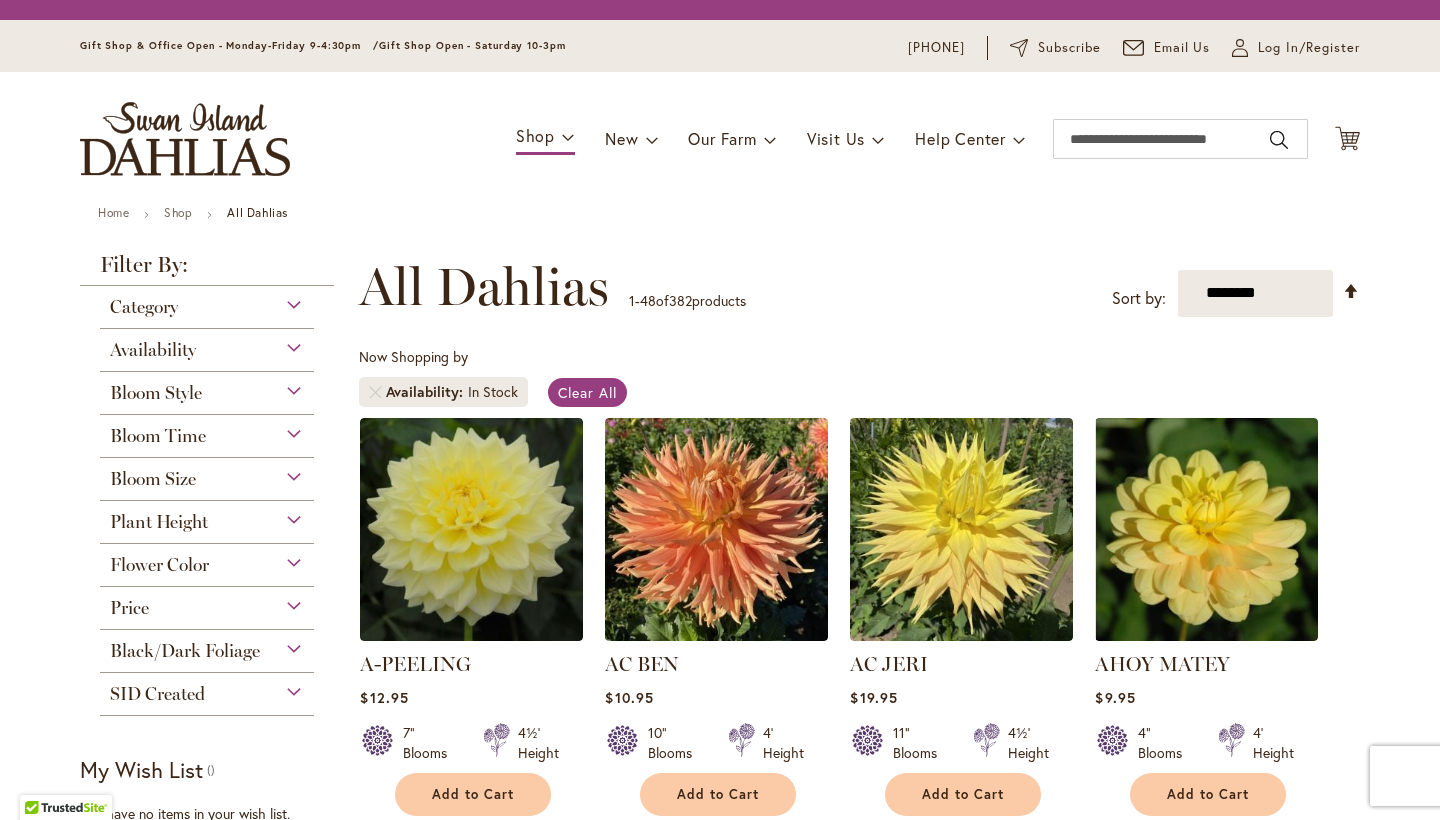 scroll, scrollTop: 0, scrollLeft: 0, axis: both 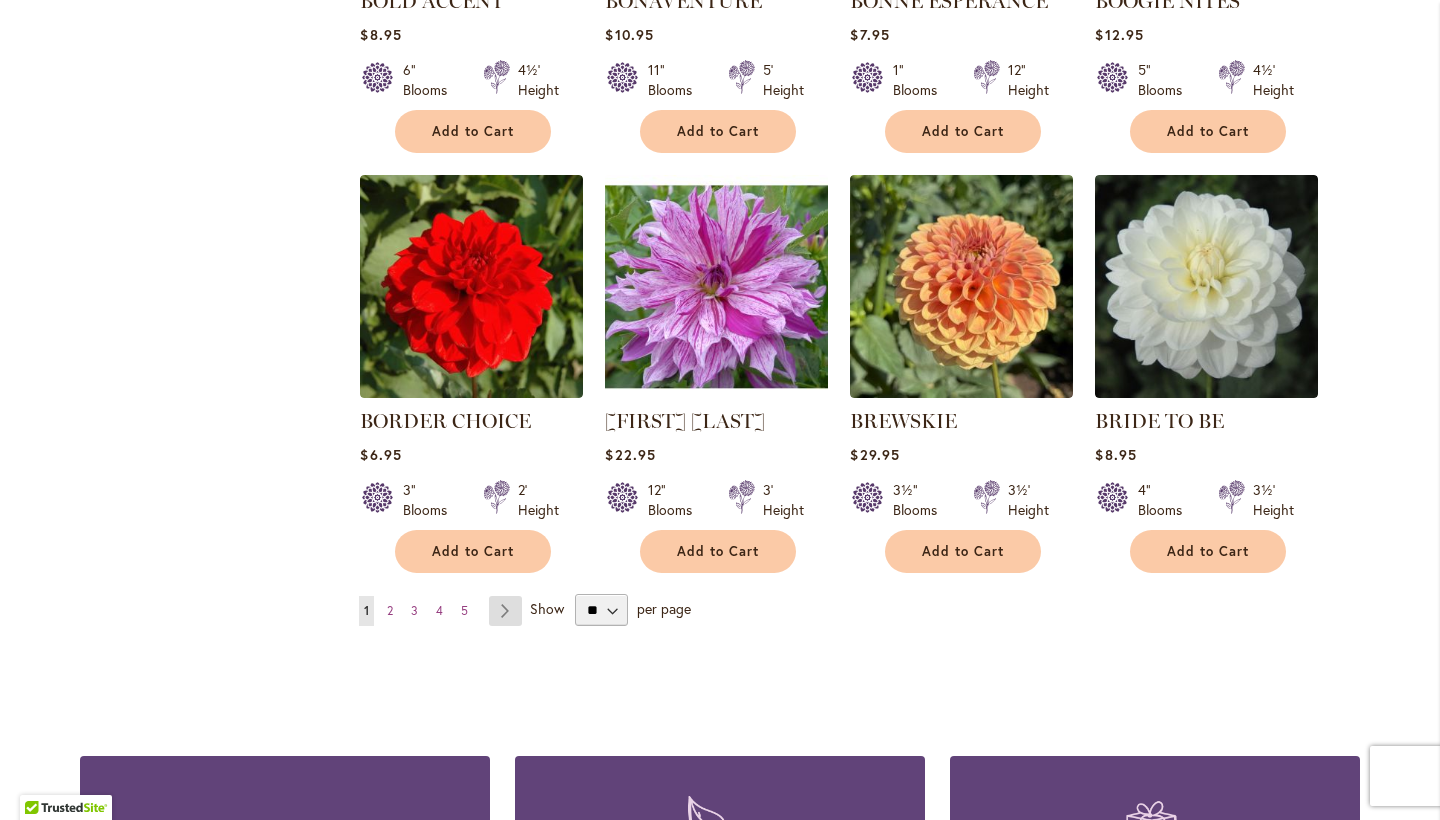 click on "Page
Next" at bounding box center (505, 611) 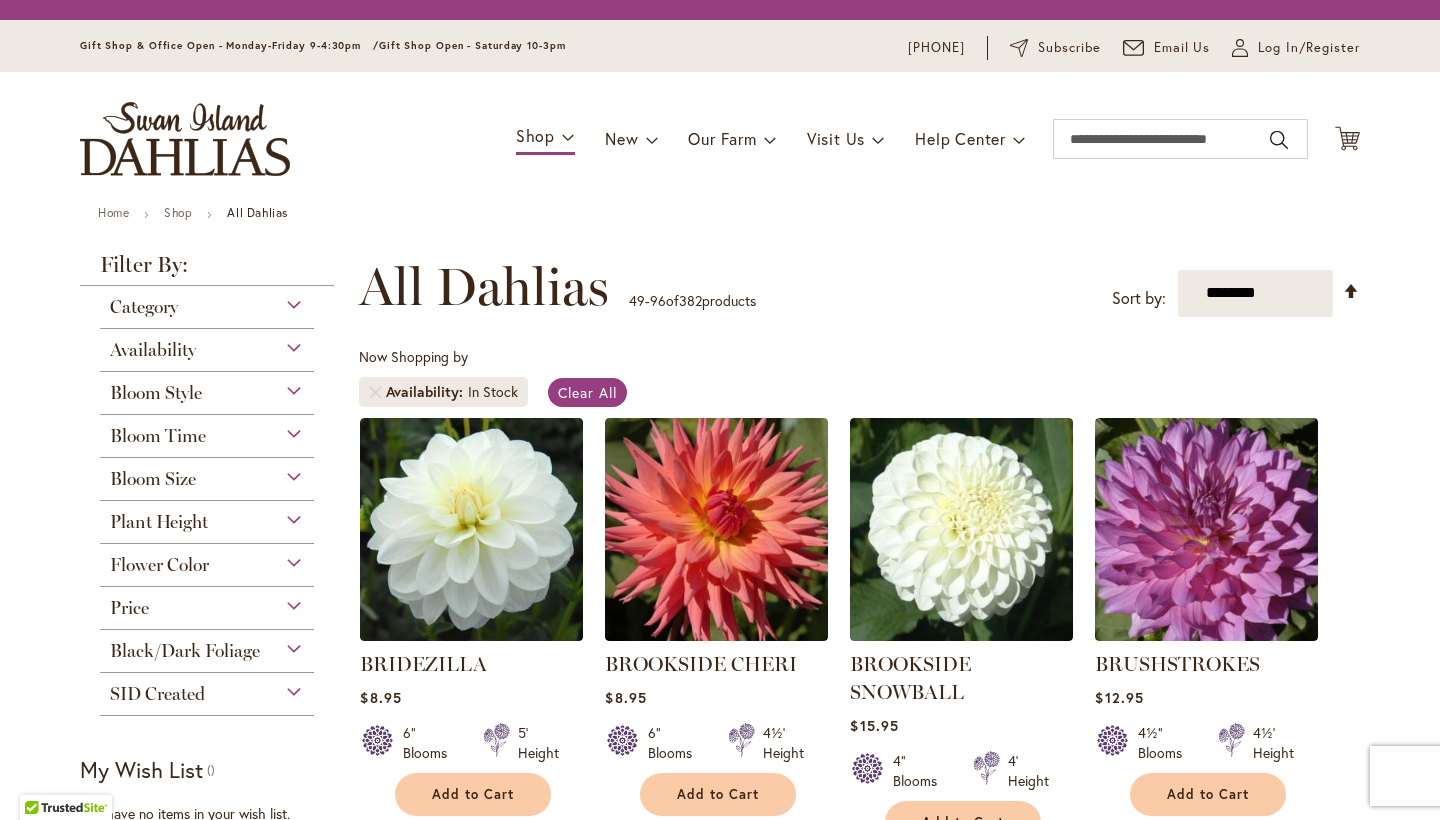 scroll, scrollTop: 0, scrollLeft: 0, axis: both 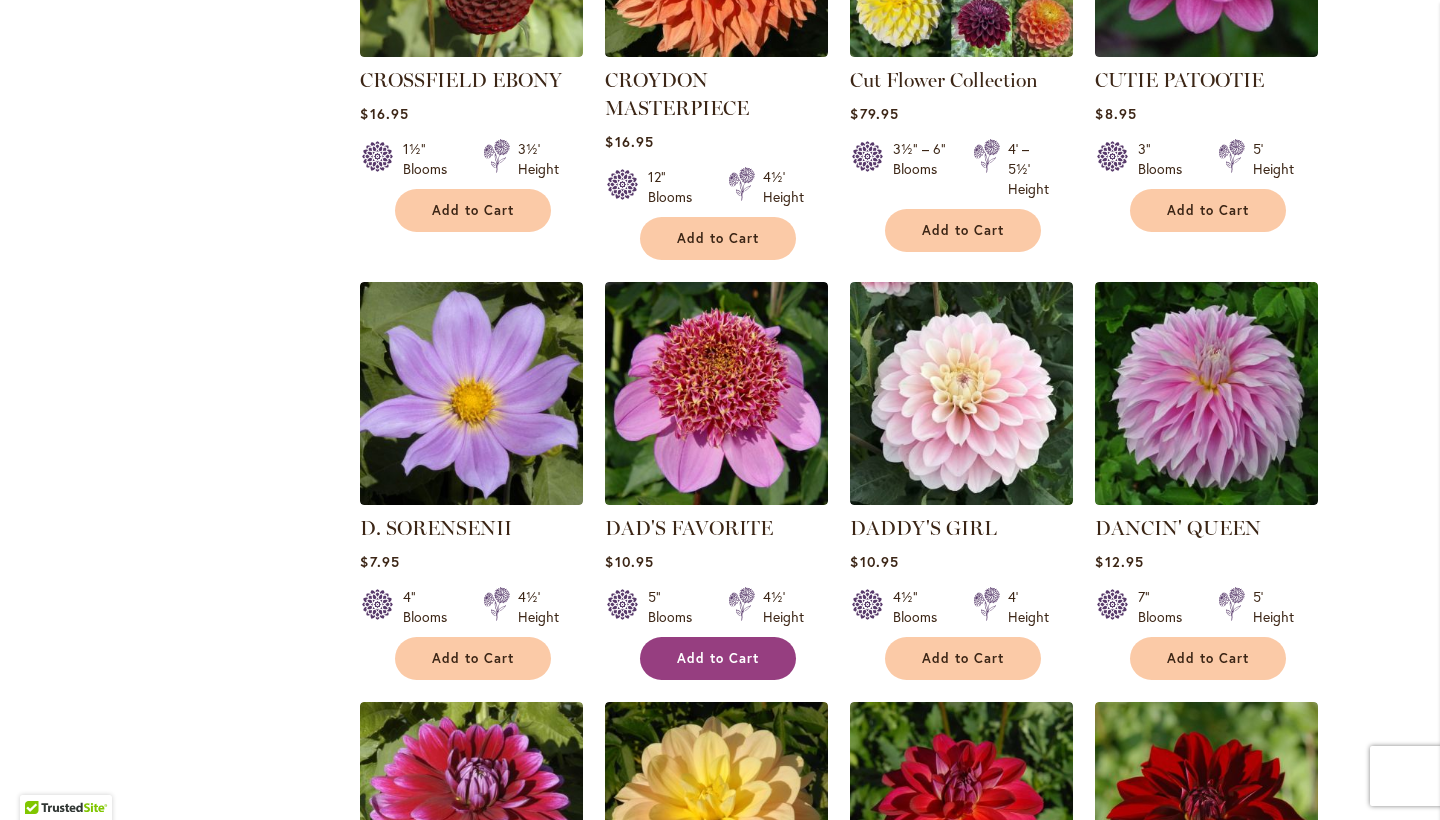 click on "Add to Cart" at bounding box center [718, 658] 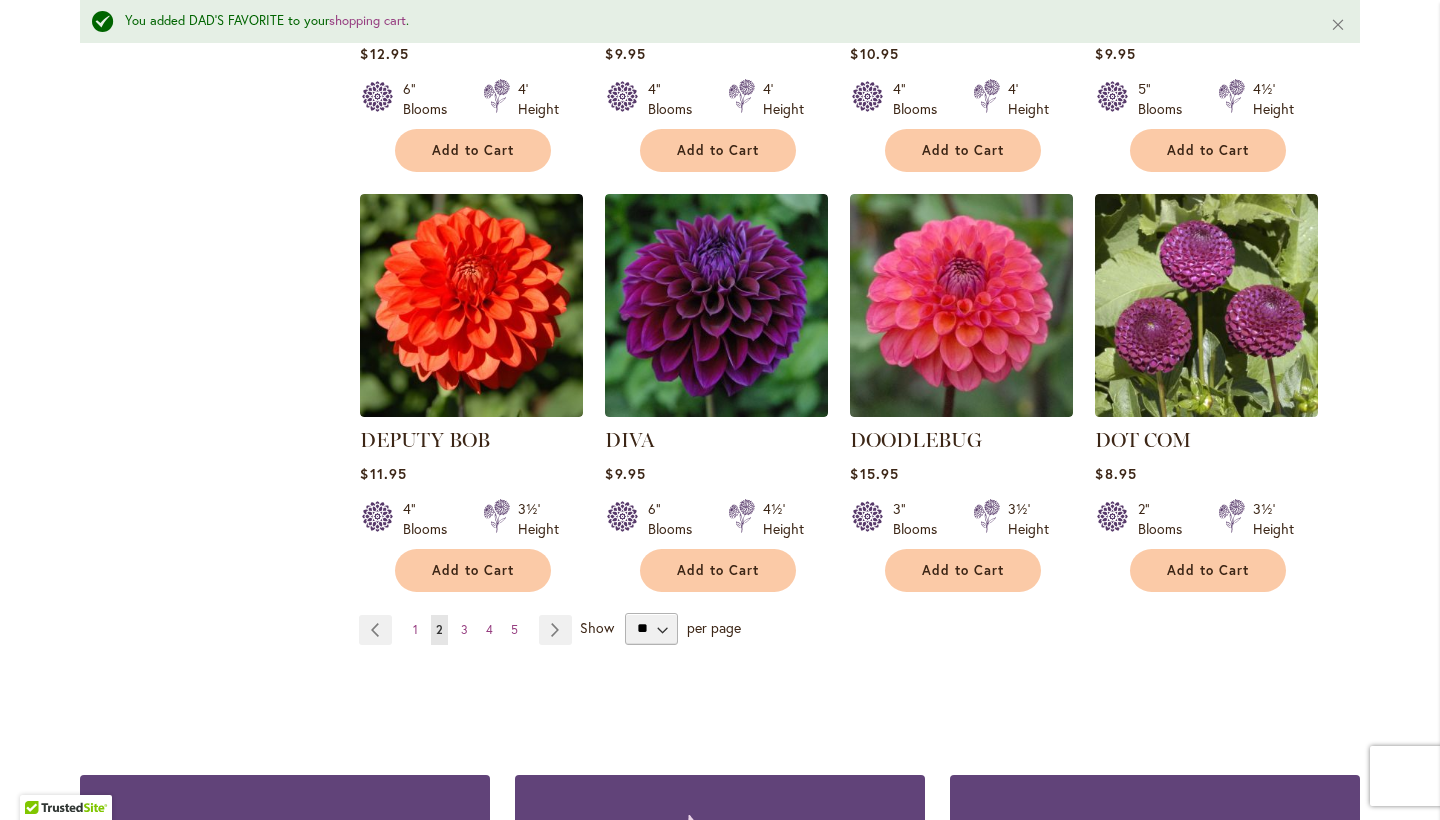 scroll, scrollTop: 4999, scrollLeft: 0, axis: vertical 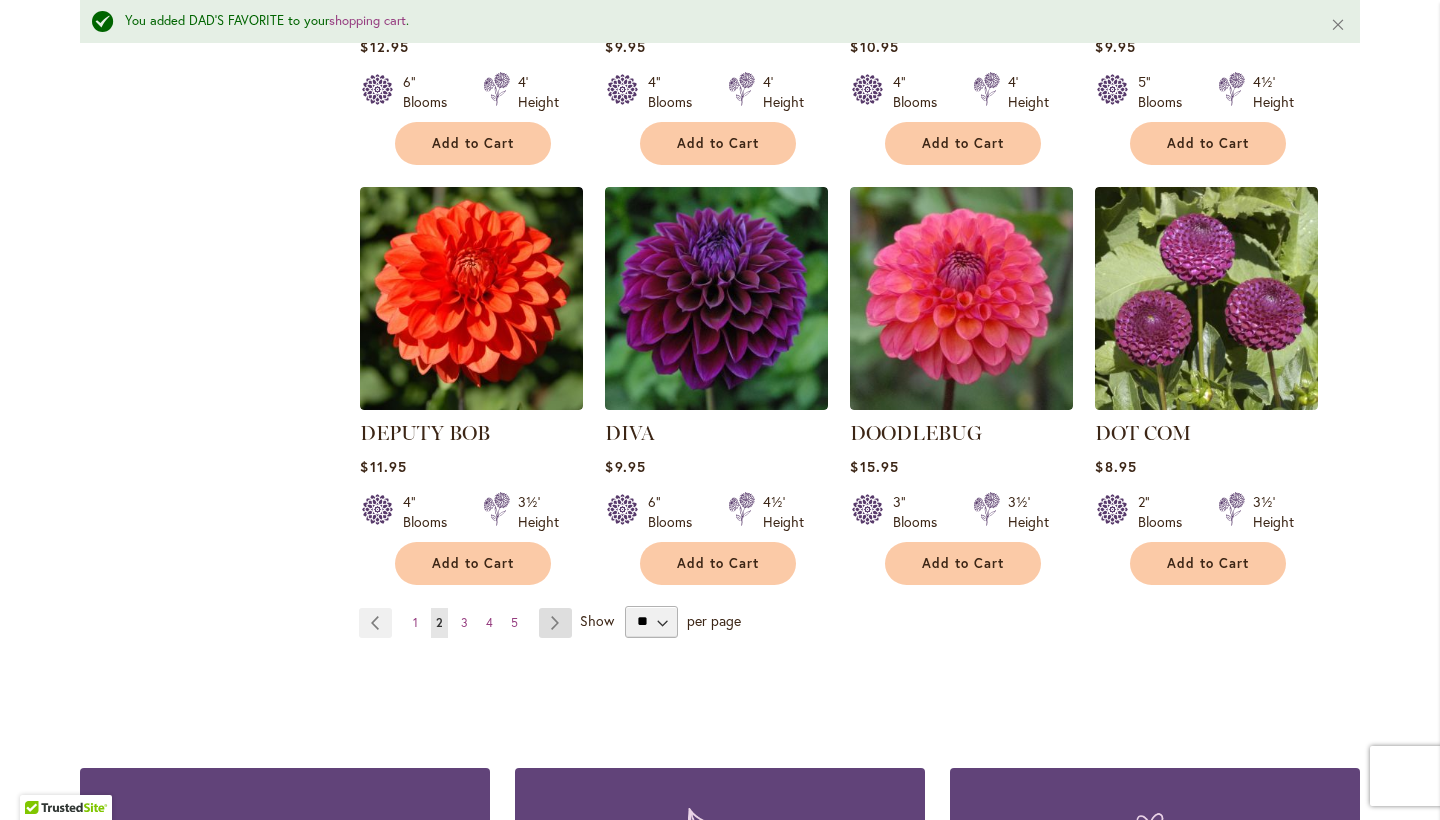 click on "Page
Next" at bounding box center (555, 623) 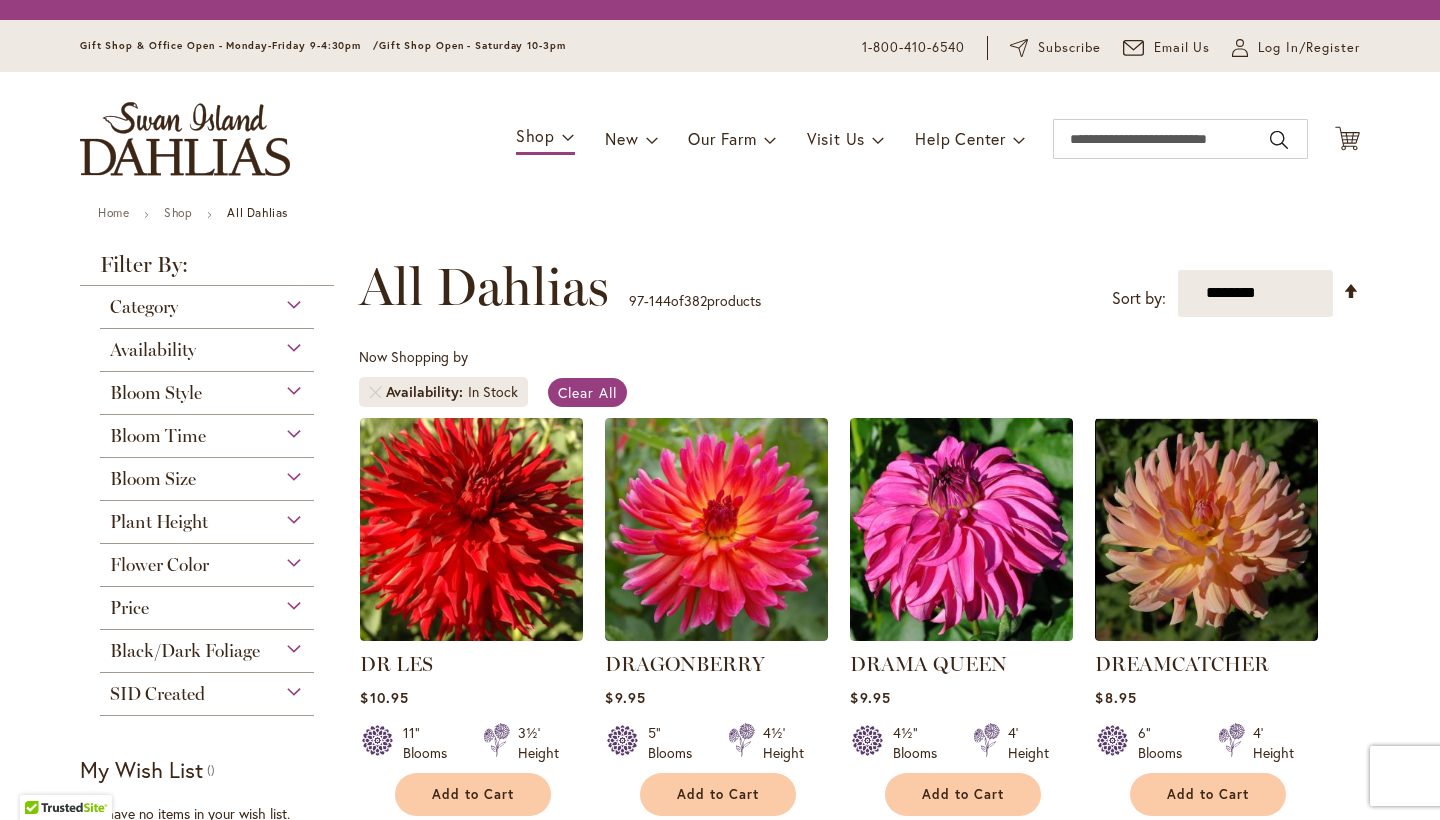 scroll, scrollTop: 0, scrollLeft: 0, axis: both 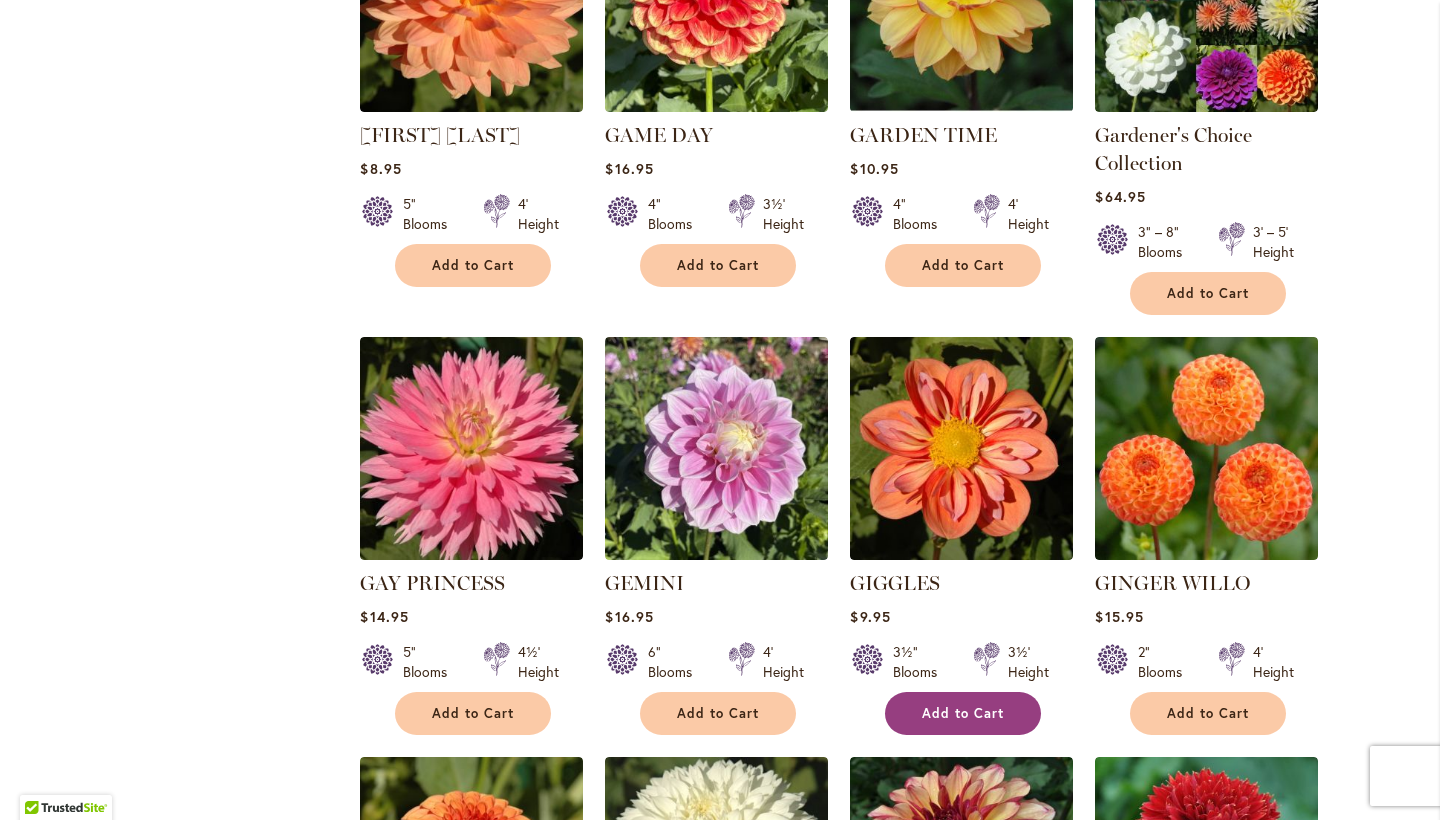 click on "Add to Cart" at bounding box center (963, 713) 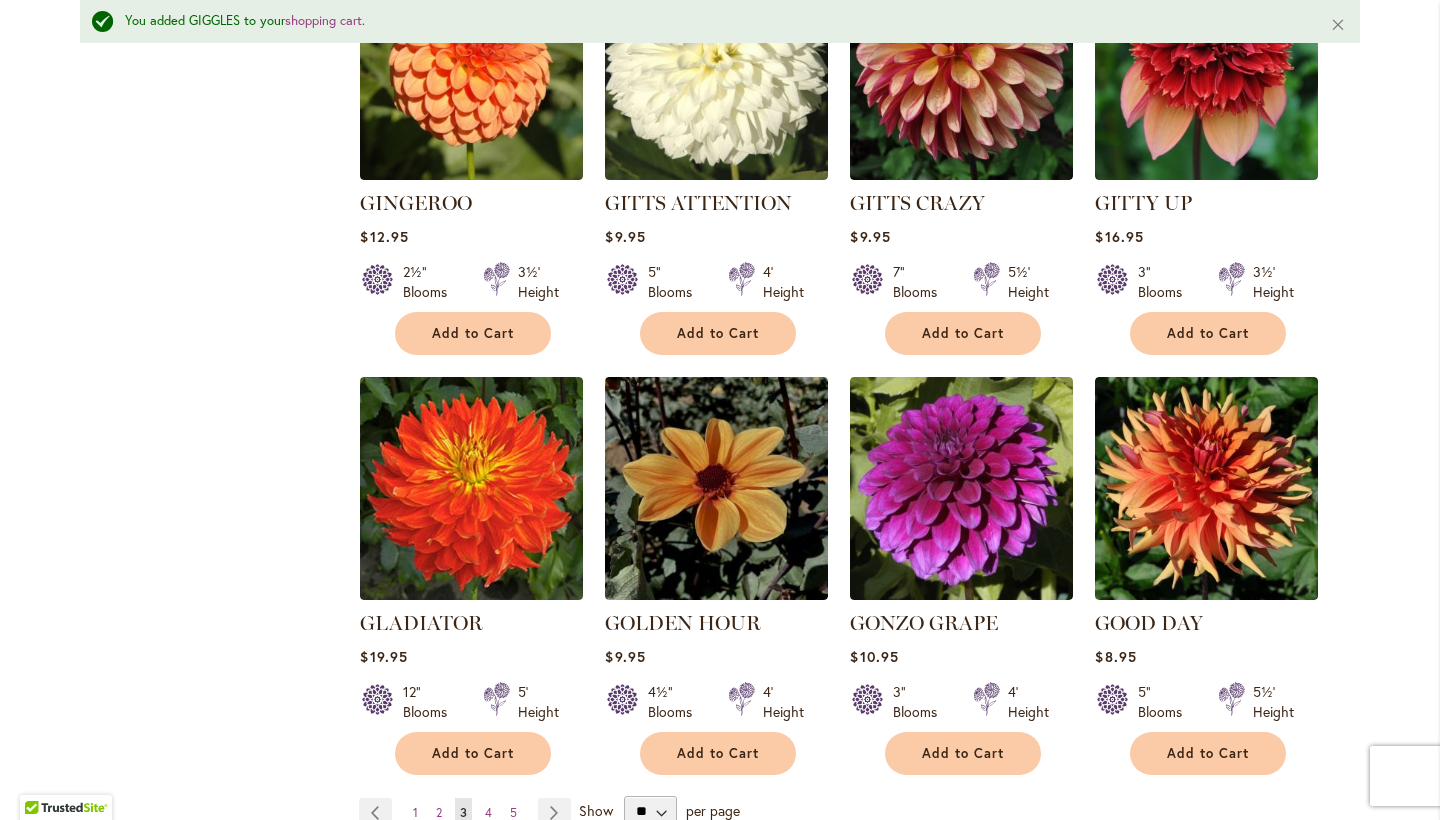 scroll, scrollTop: 4873, scrollLeft: 0, axis: vertical 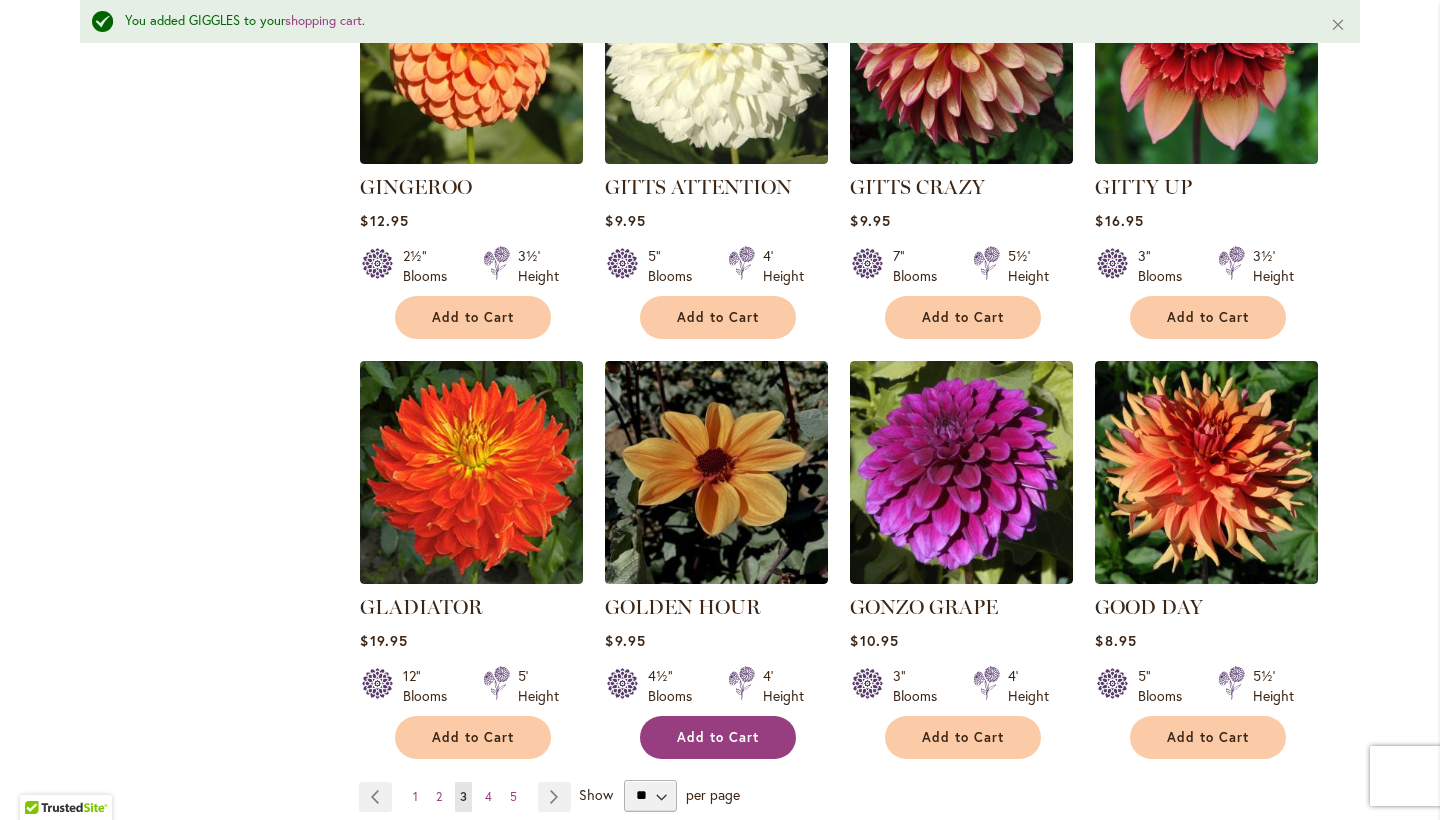 click on "Add to Cart" at bounding box center [718, 737] 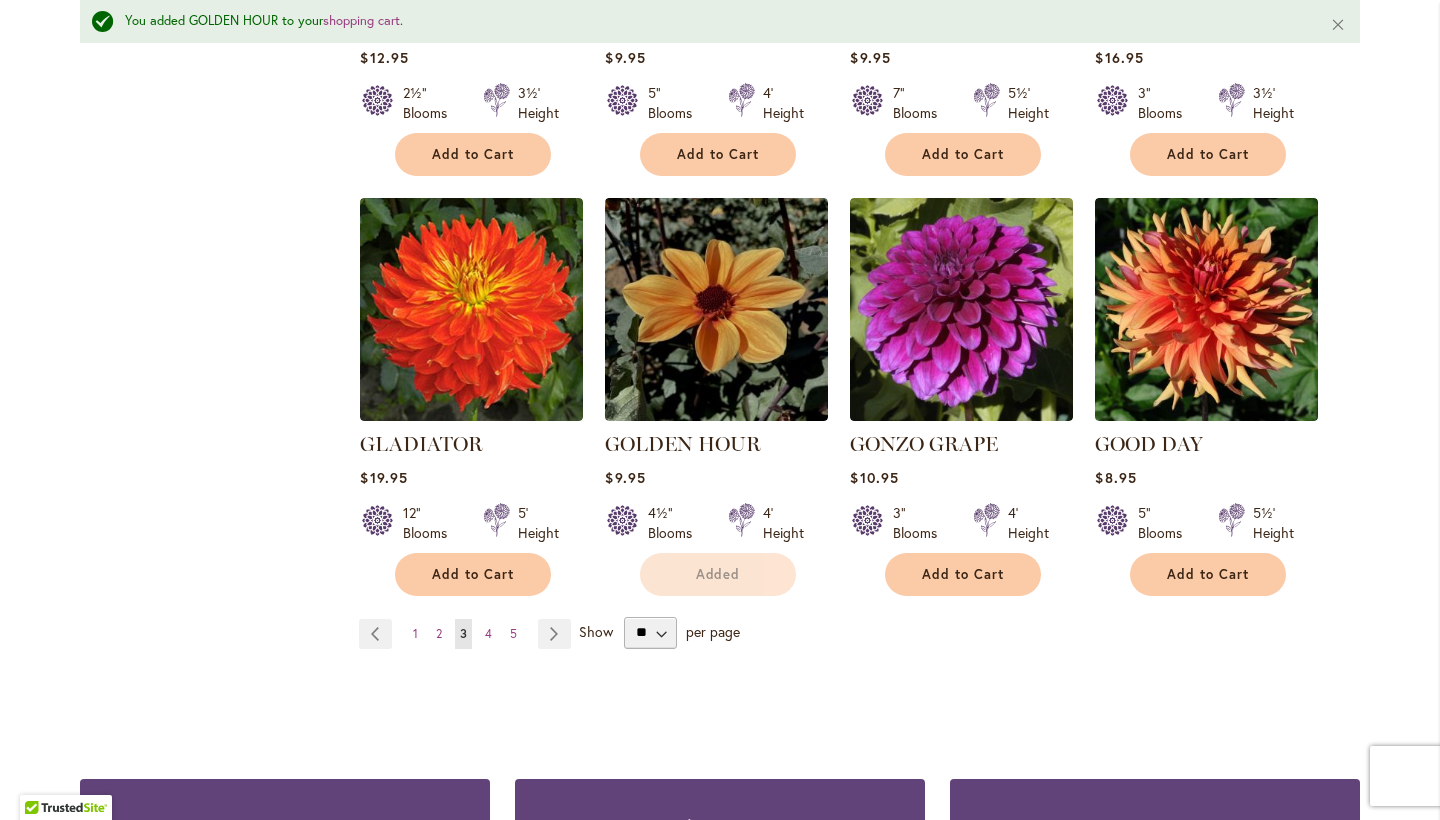 scroll, scrollTop: 5037, scrollLeft: 0, axis: vertical 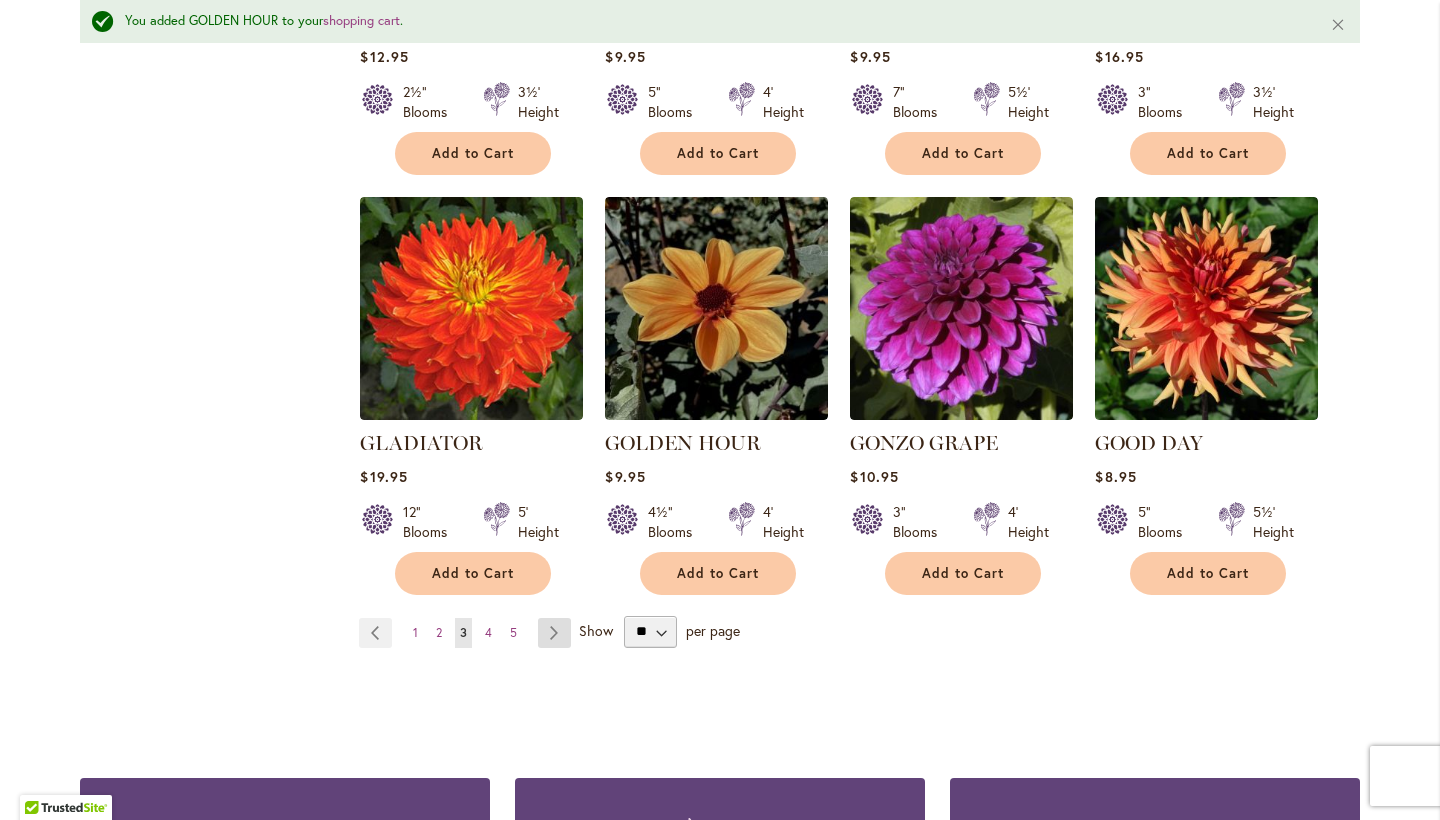 click on "Page
Next" at bounding box center [554, 633] 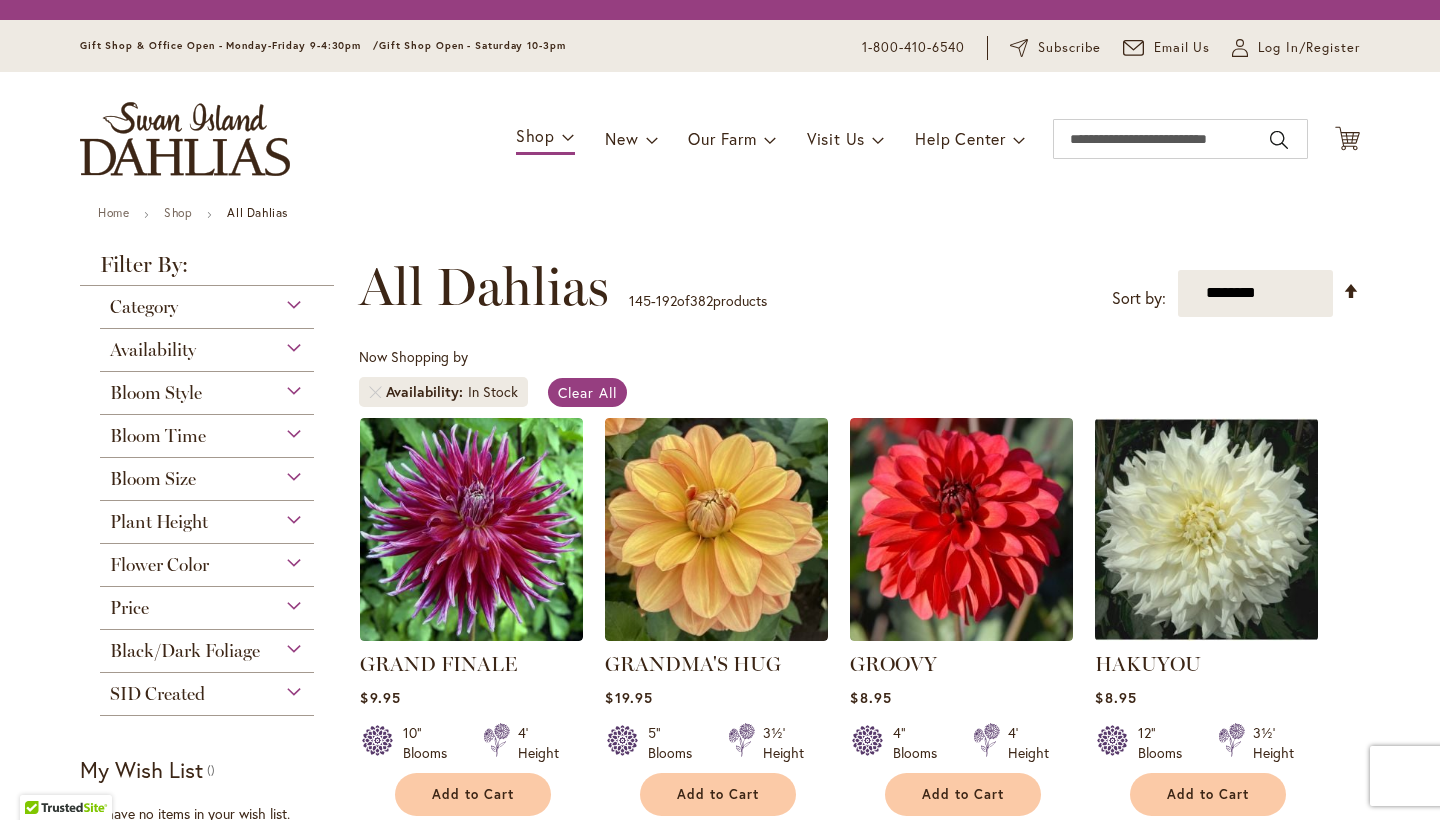 scroll, scrollTop: 0, scrollLeft: 0, axis: both 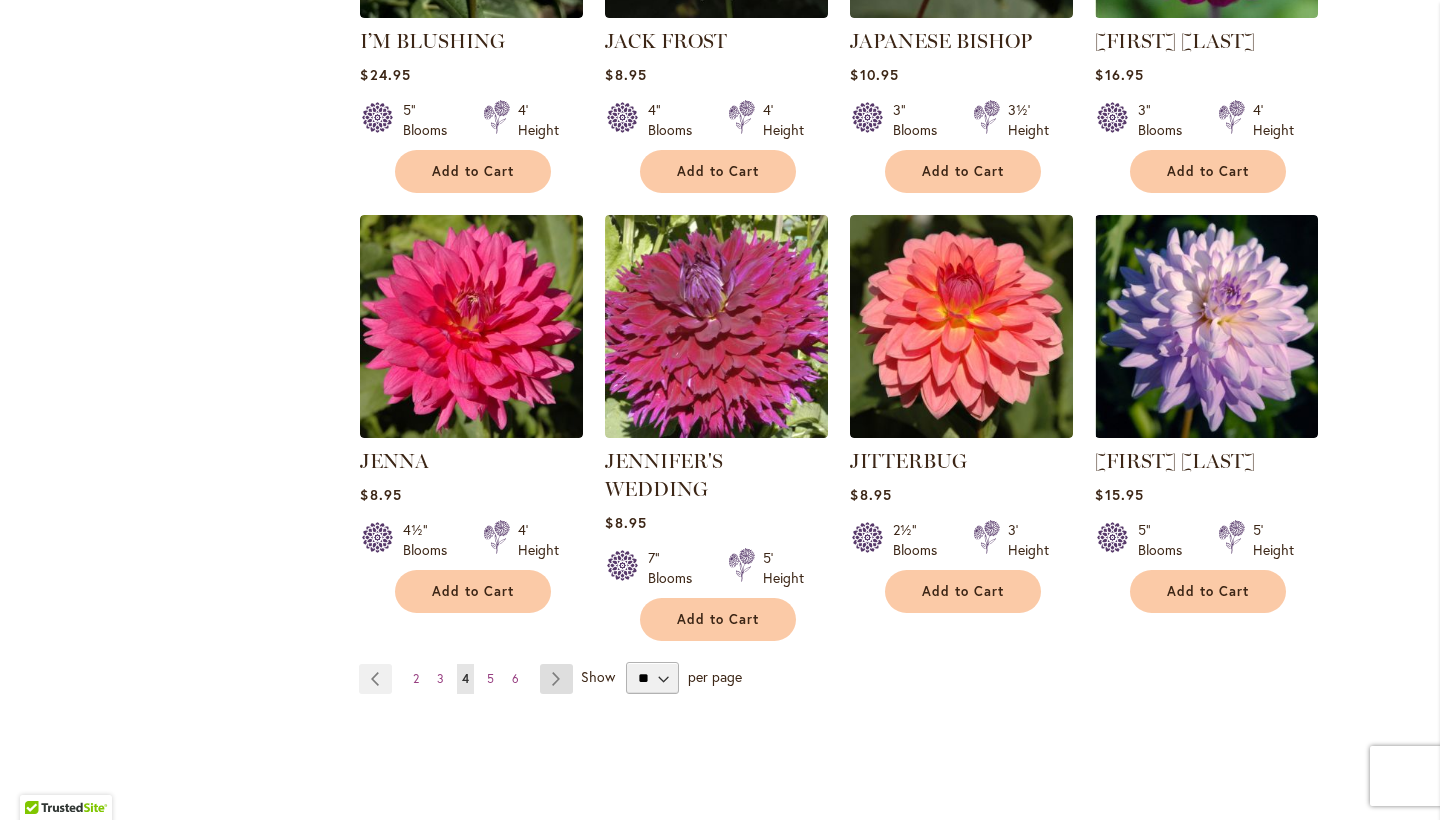 click on "Page
Next" at bounding box center [556, 679] 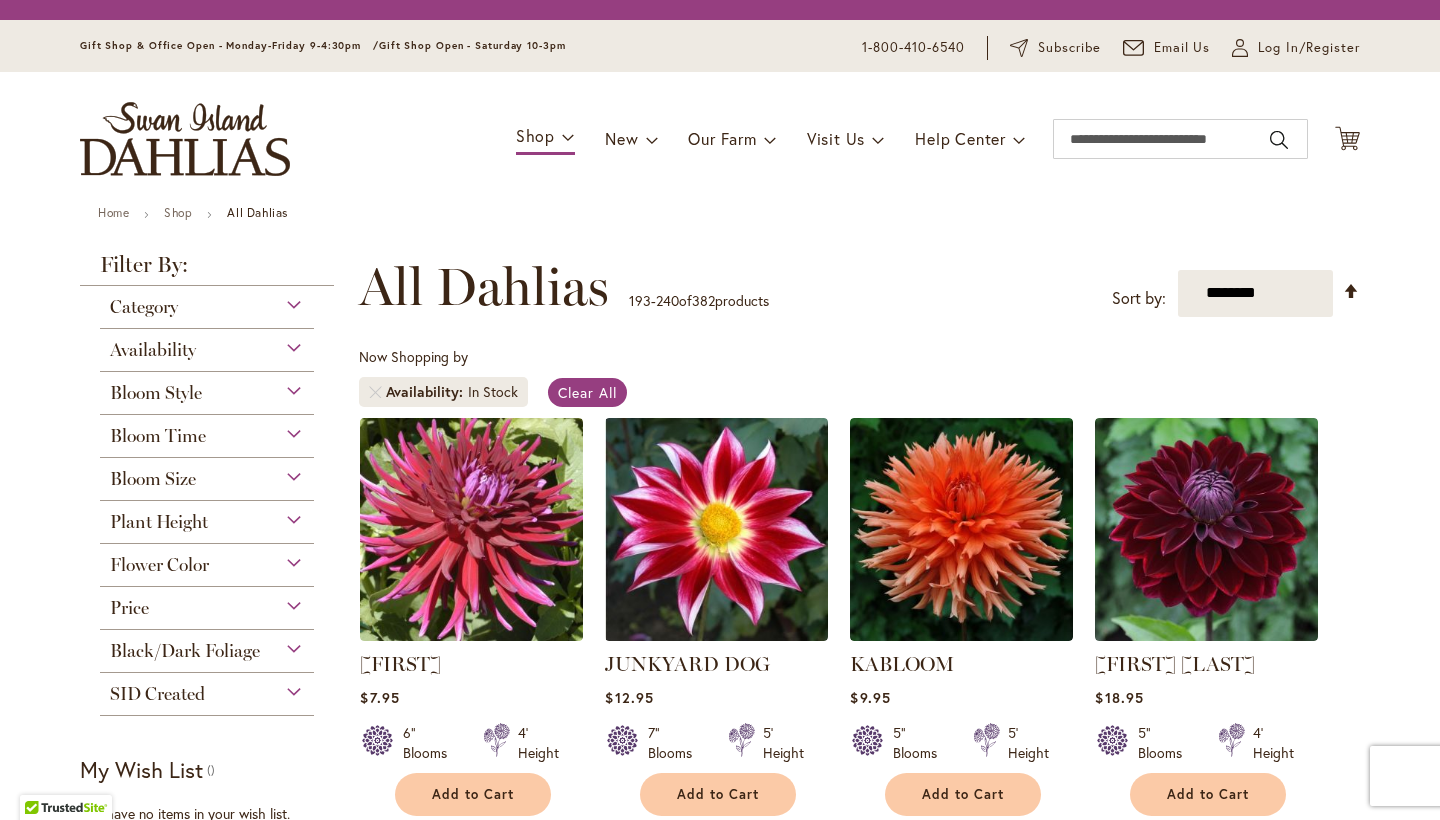 scroll, scrollTop: 0, scrollLeft: 0, axis: both 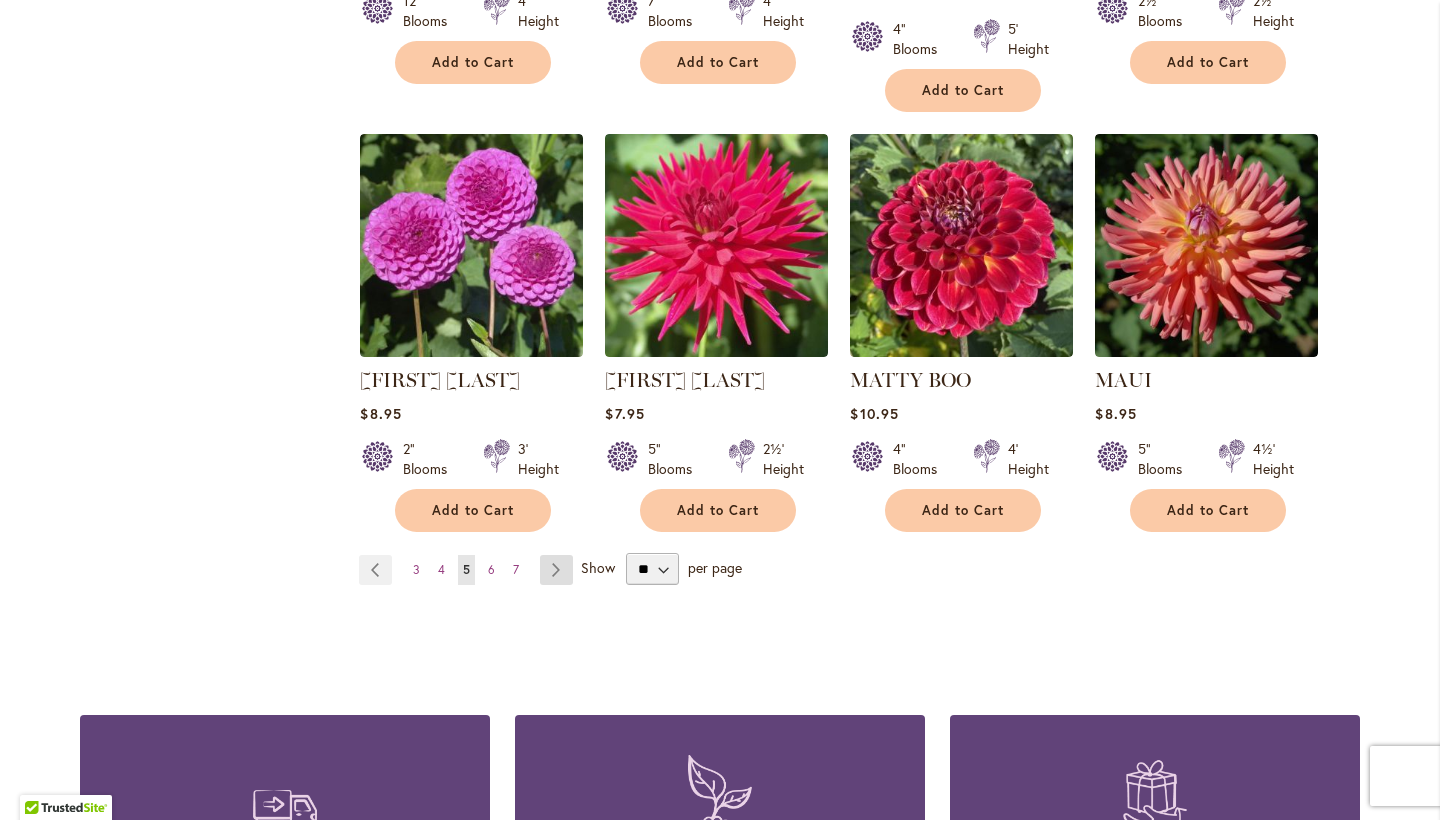 click on "Page
Next" at bounding box center [556, 570] 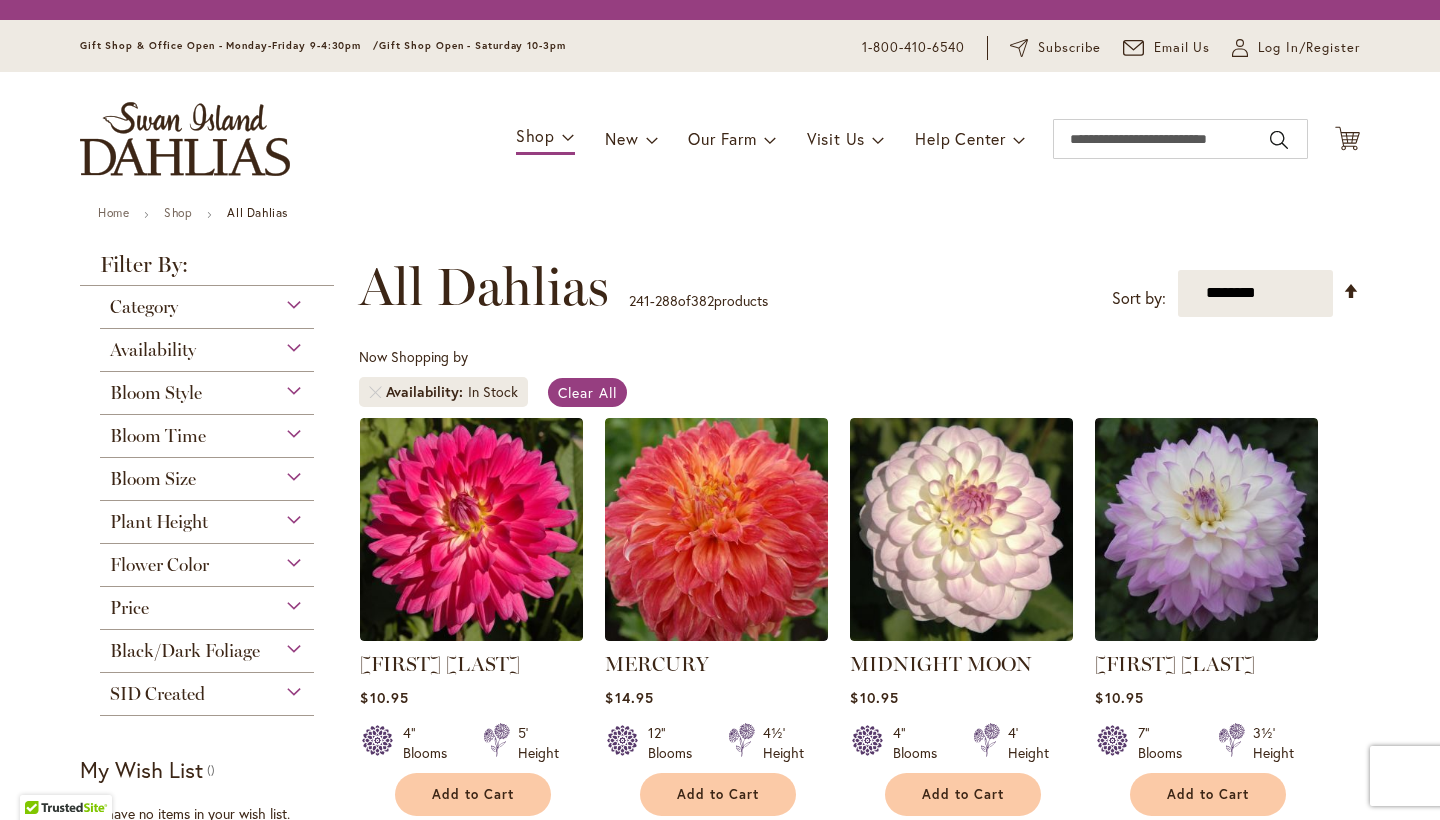scroll, scrollTop: 0, scrollLeft: 0, axis: both 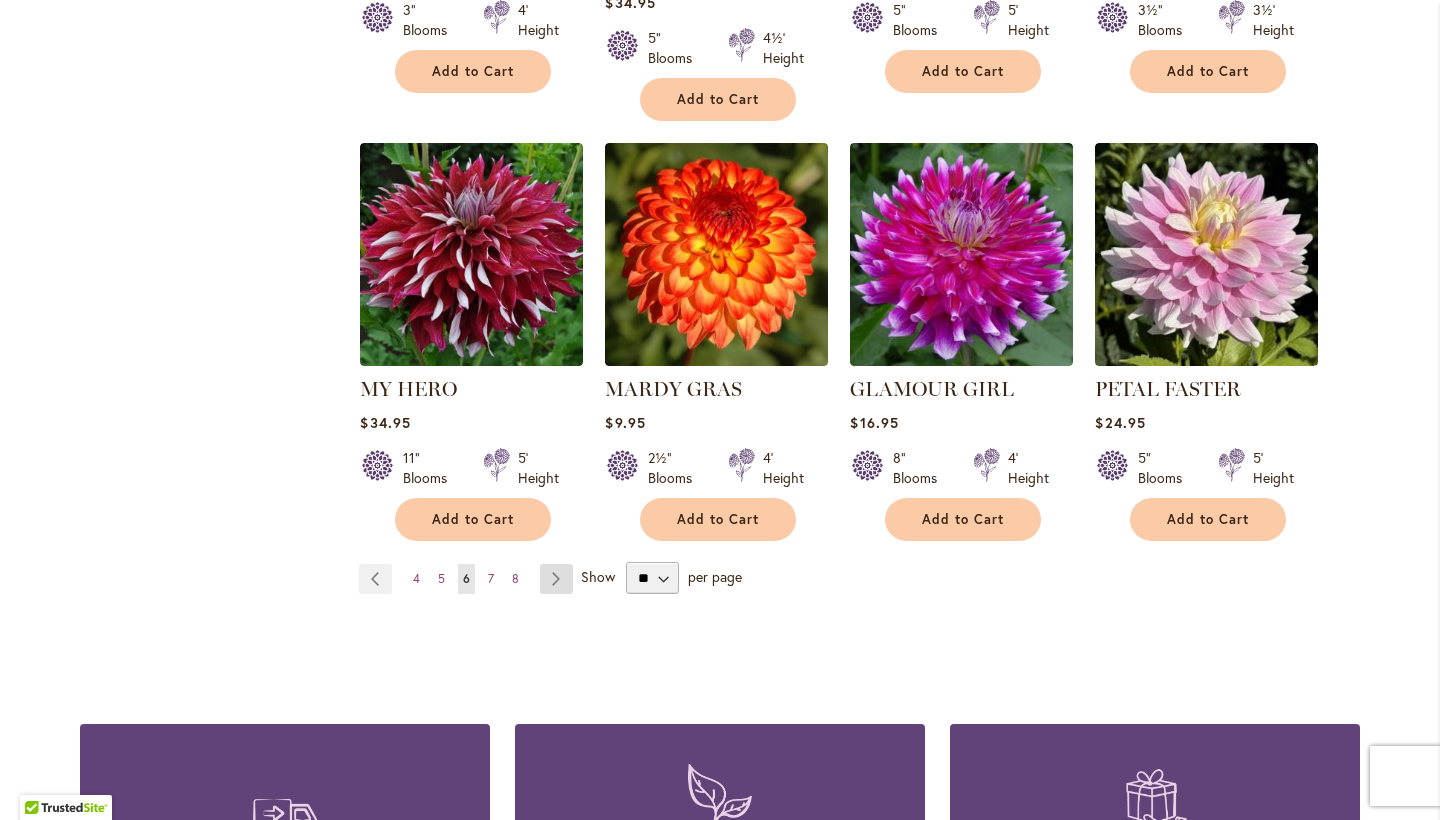 click on "Page
Next" at bounding box center (556, 579) 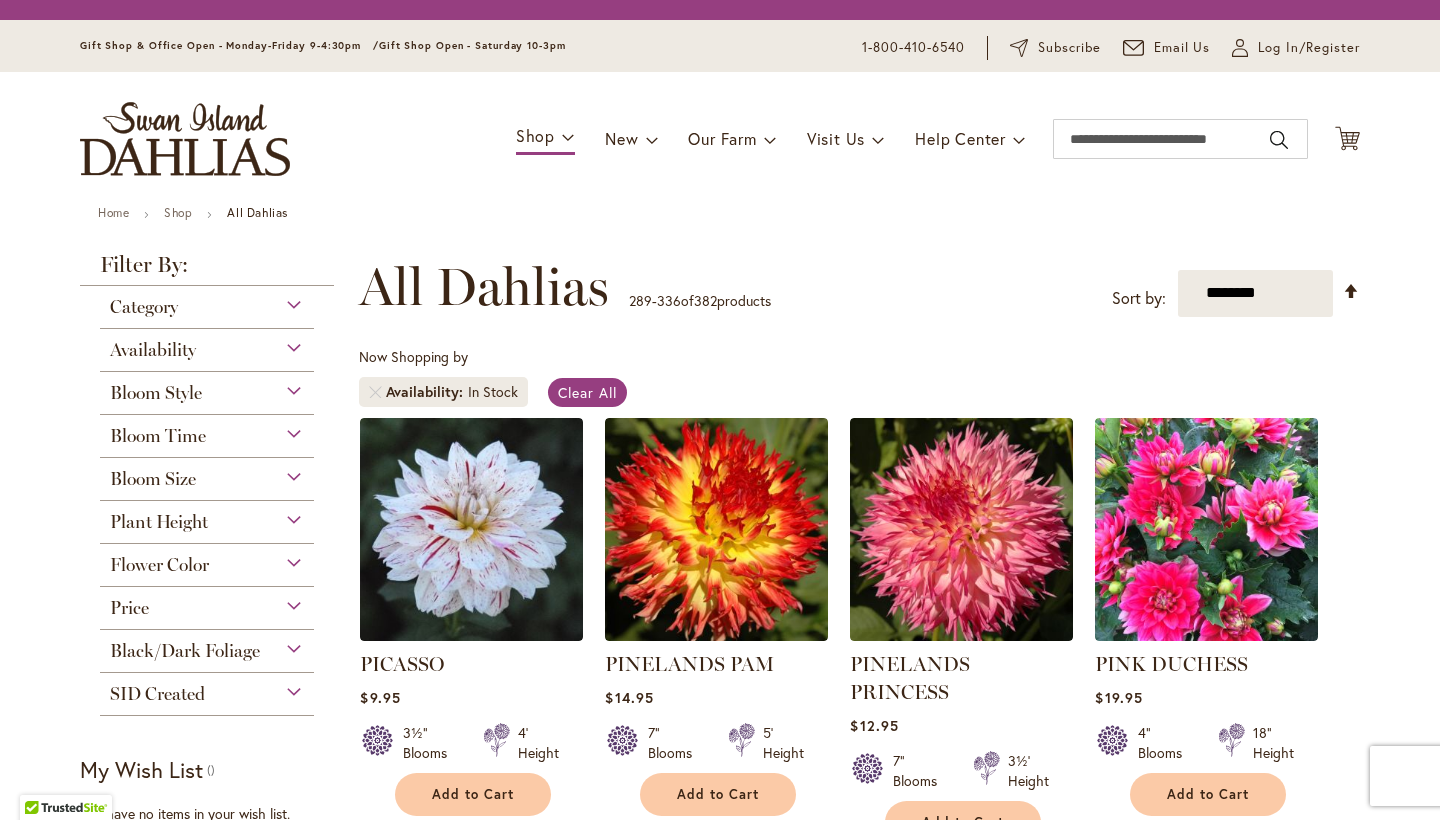 scroll, scrollTop: 0, scrollLeft: 0, axis: both 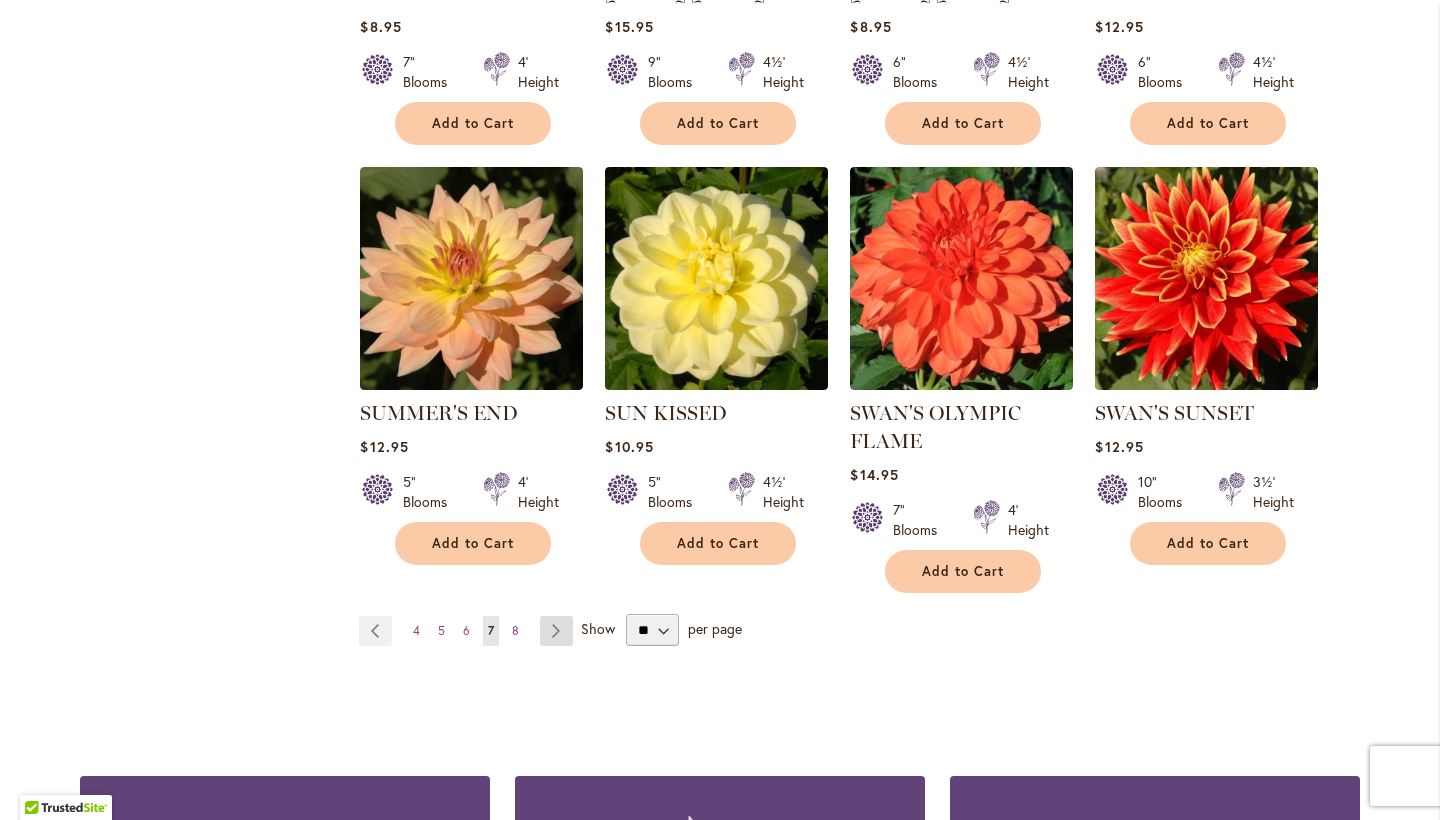 click on "Page
Next" at bounding box center [556, 631] 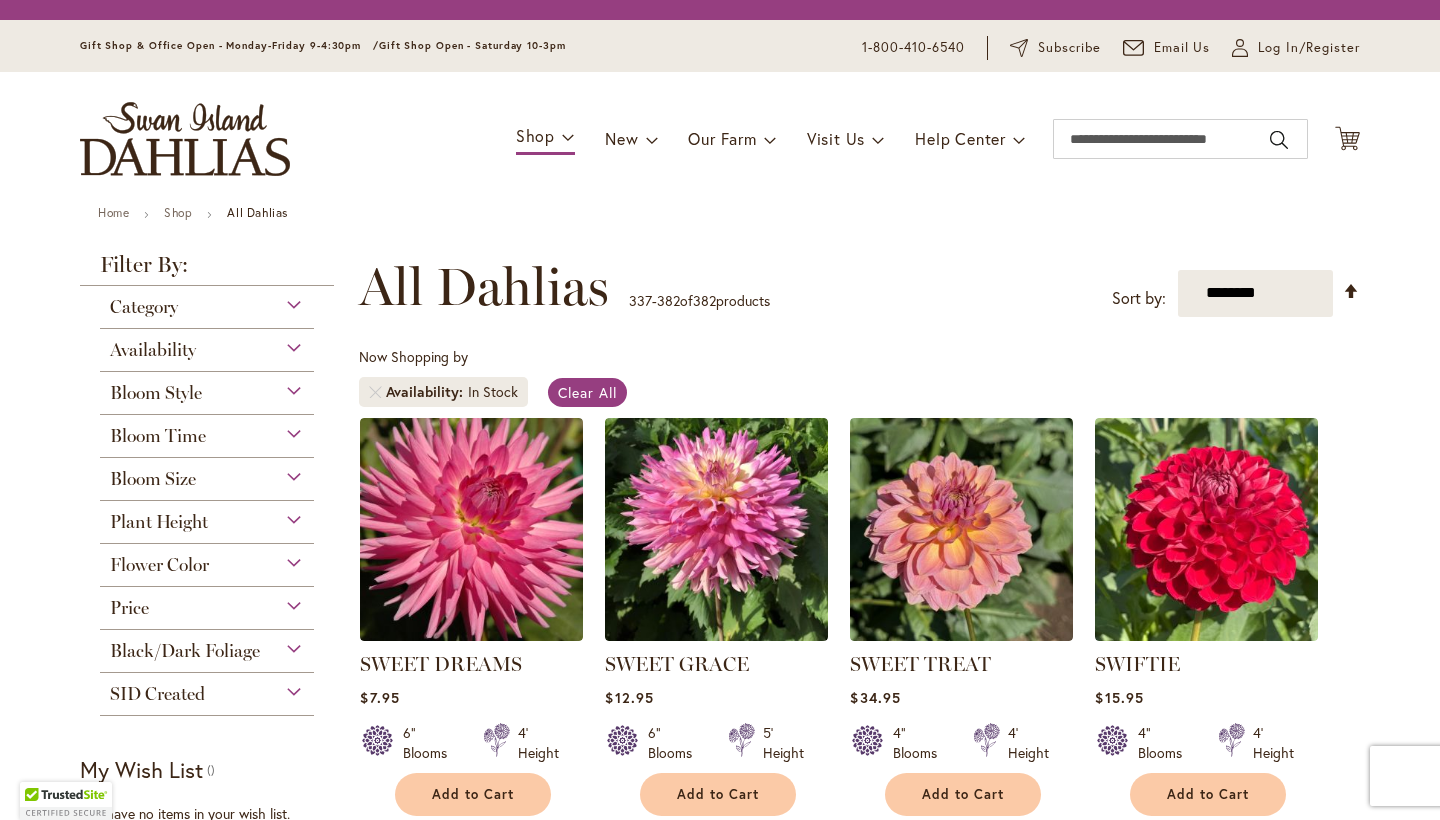 scroll, scrollTop: 0, scrollLeft: 0, axis: both 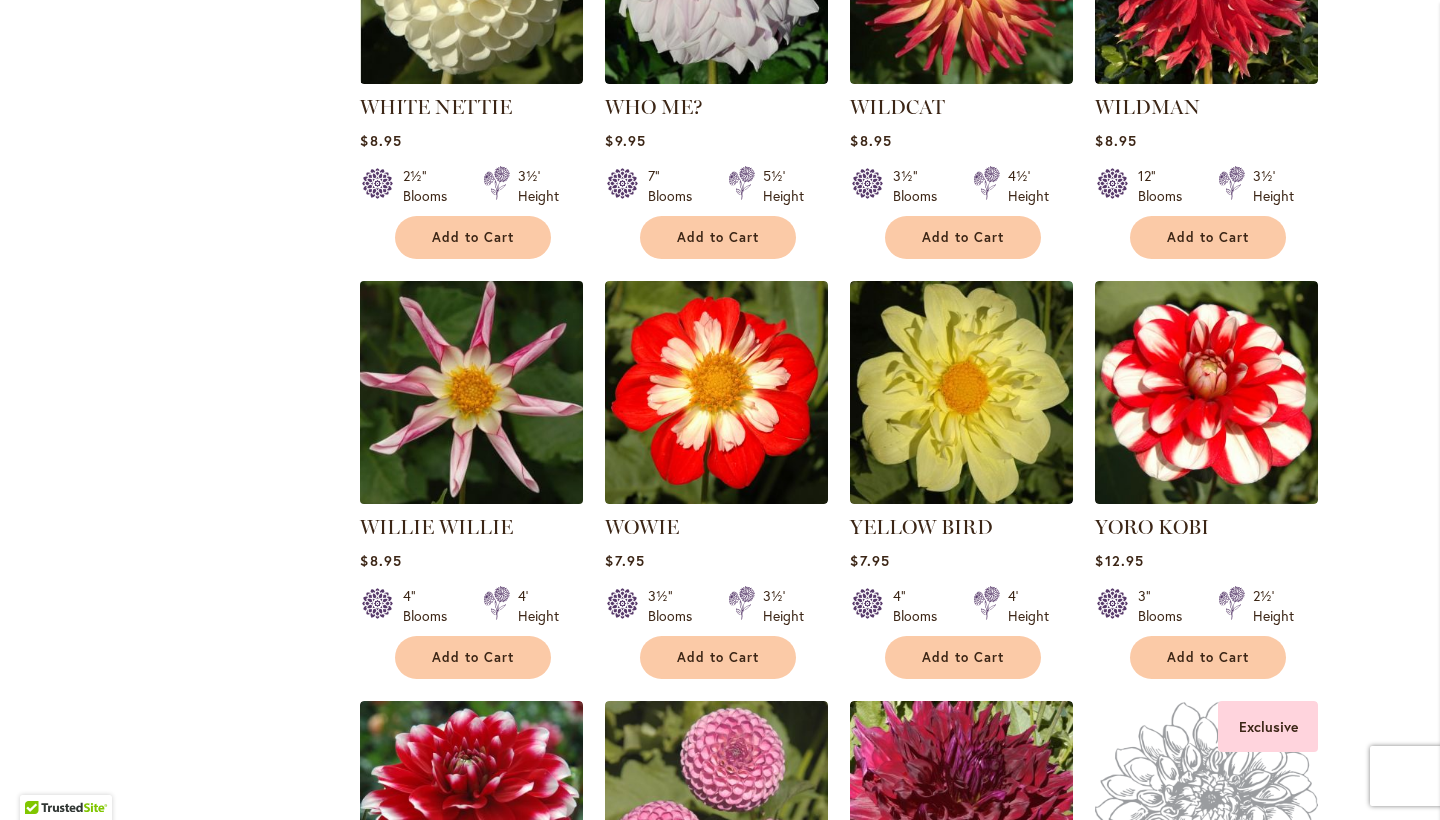 click at bounding box center (472, 392) 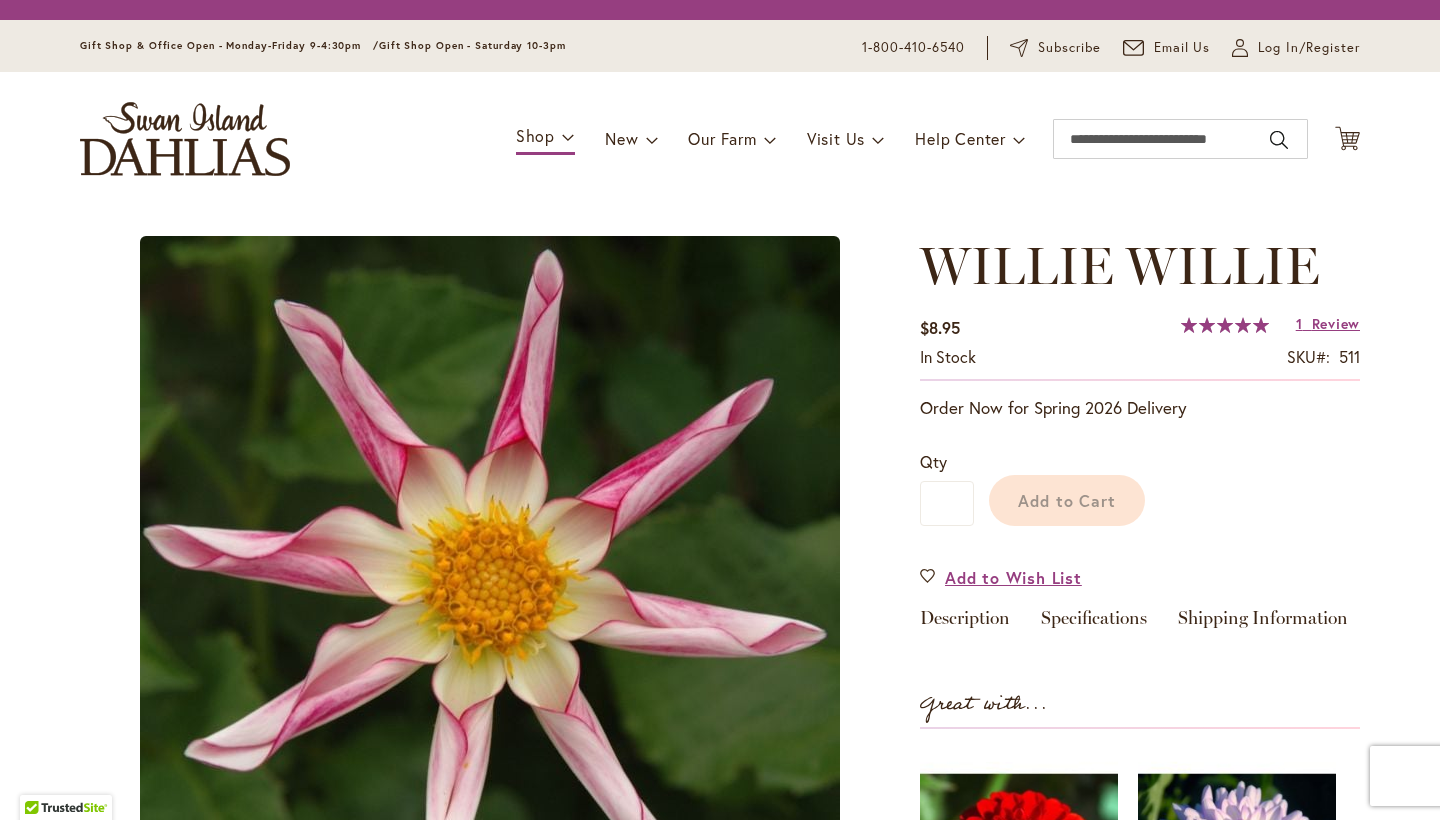 scroll, scrollTop: 0, scrollLeft: 0, axis: both 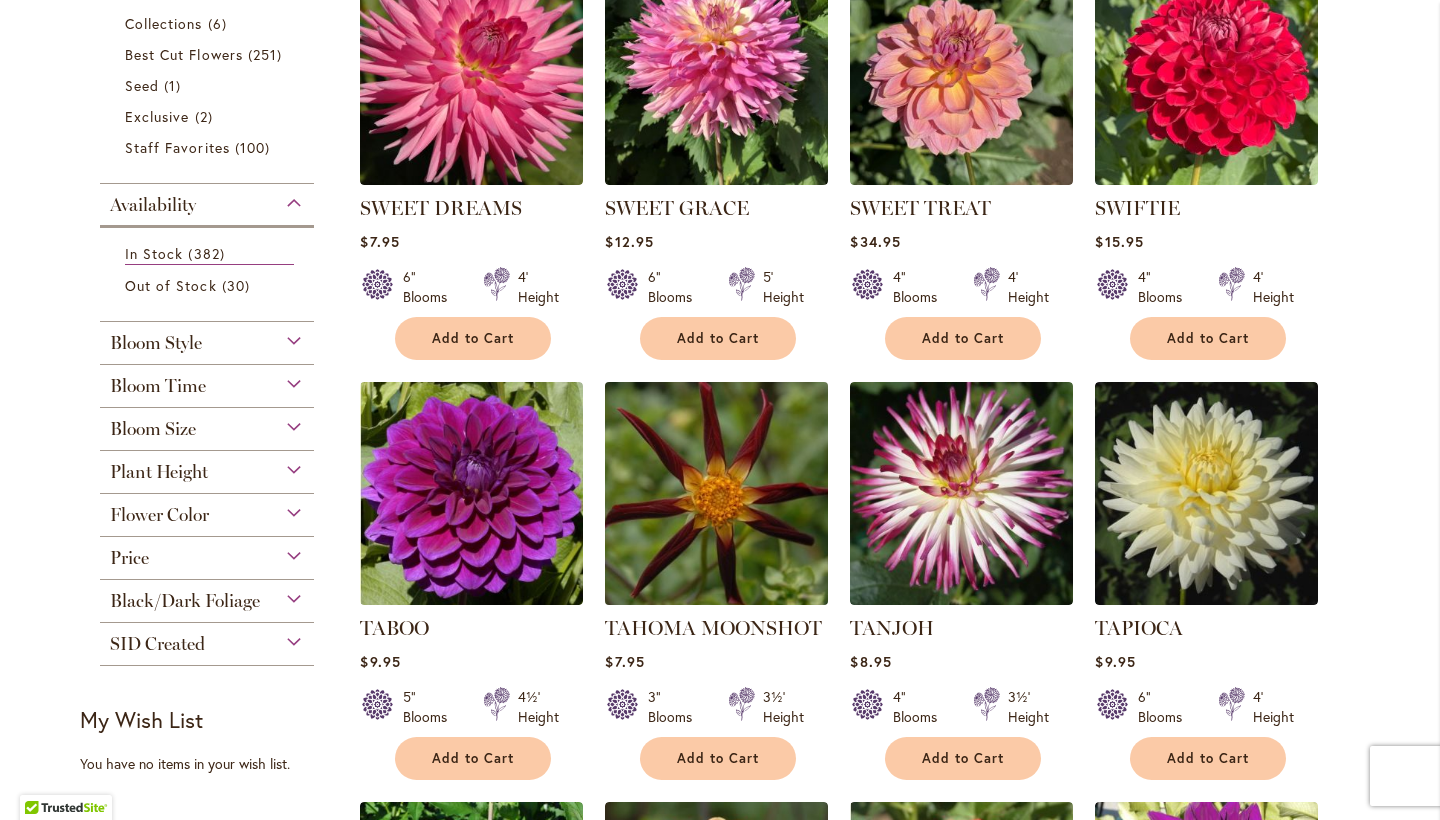 click at bounding box center (717, 493) 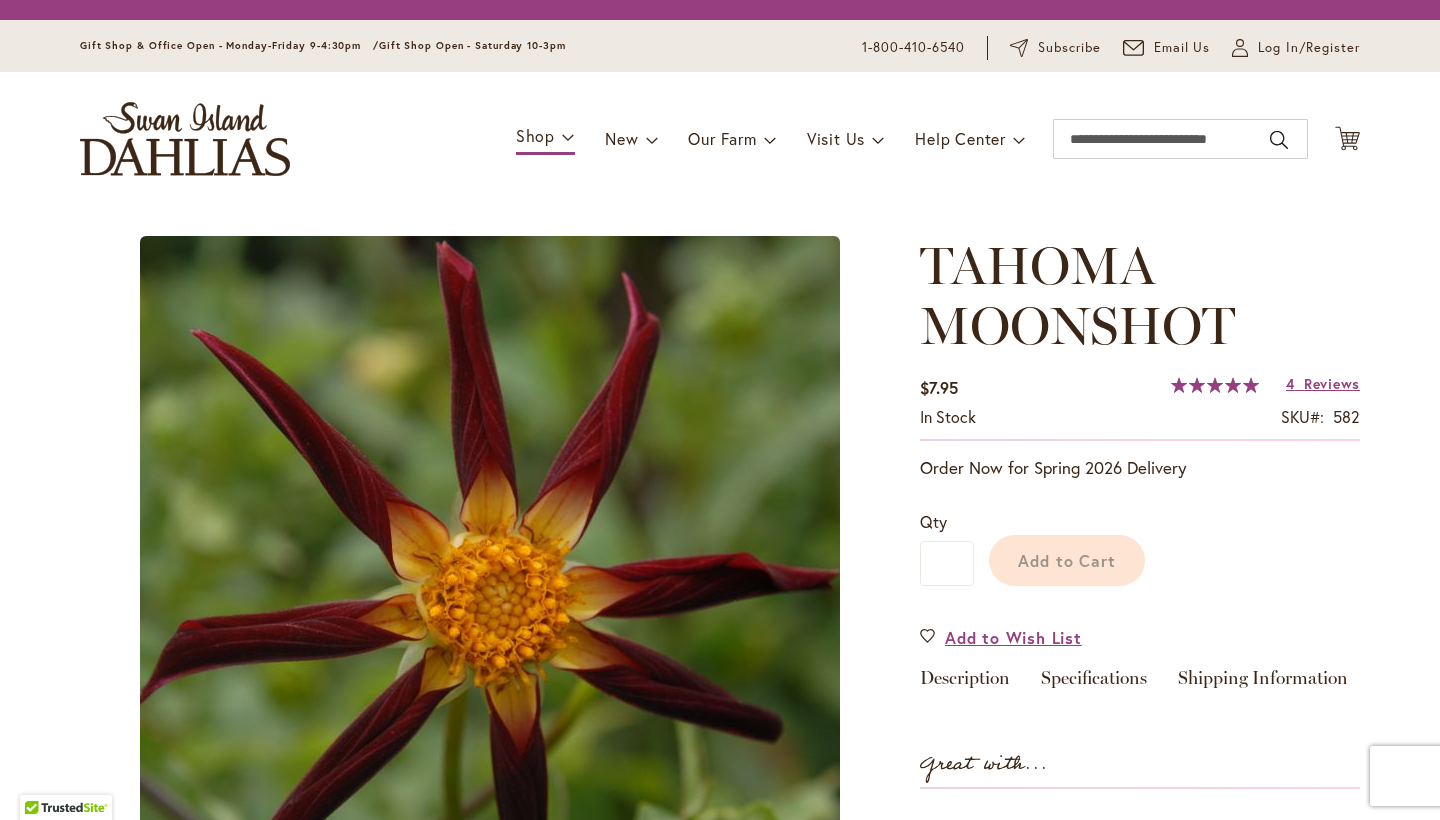 scroll, scrollTop: 0, scrollLeft: 0, axis: both 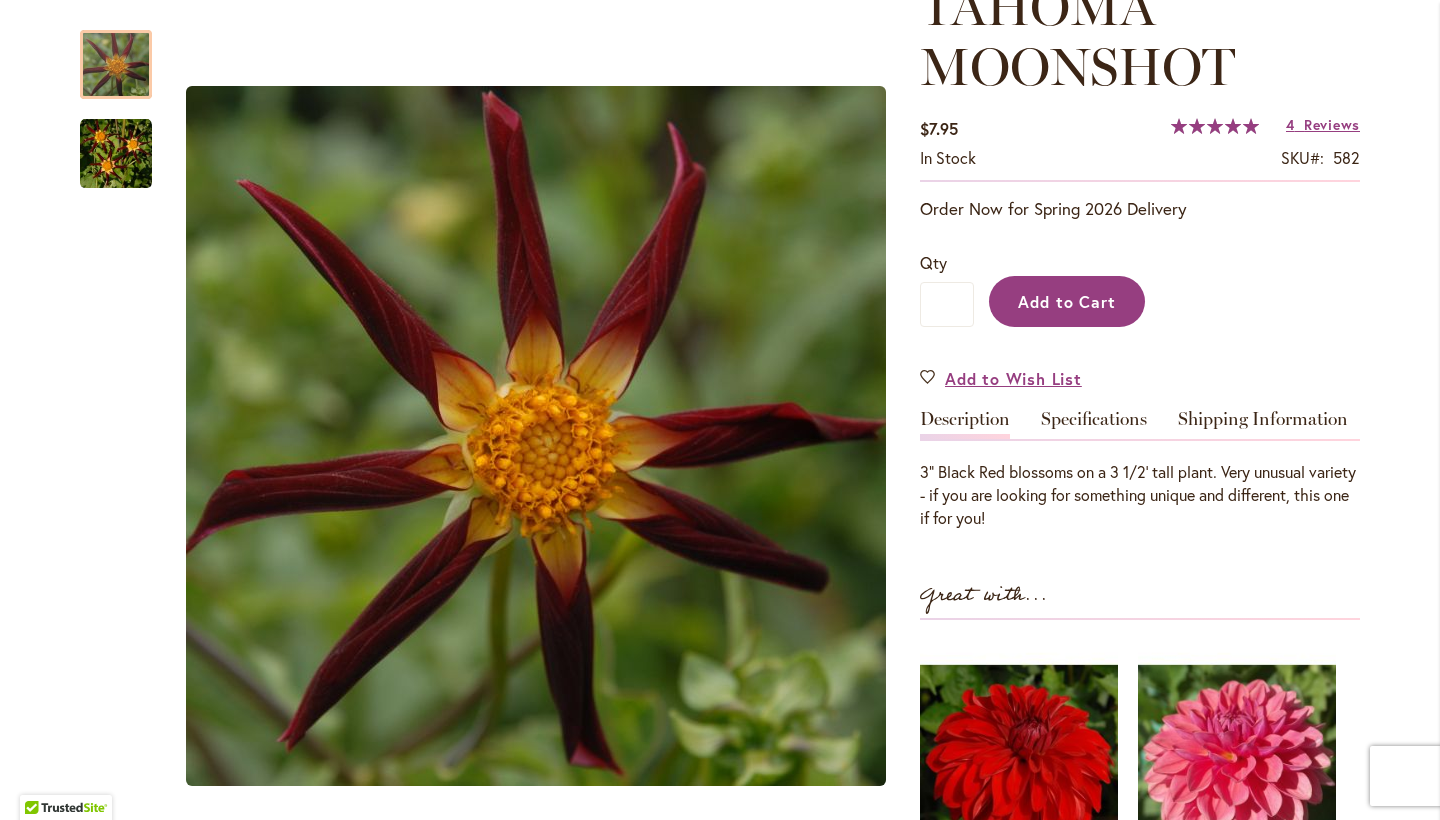 click on "Add to Cart" at bounding box center [1067, 301] 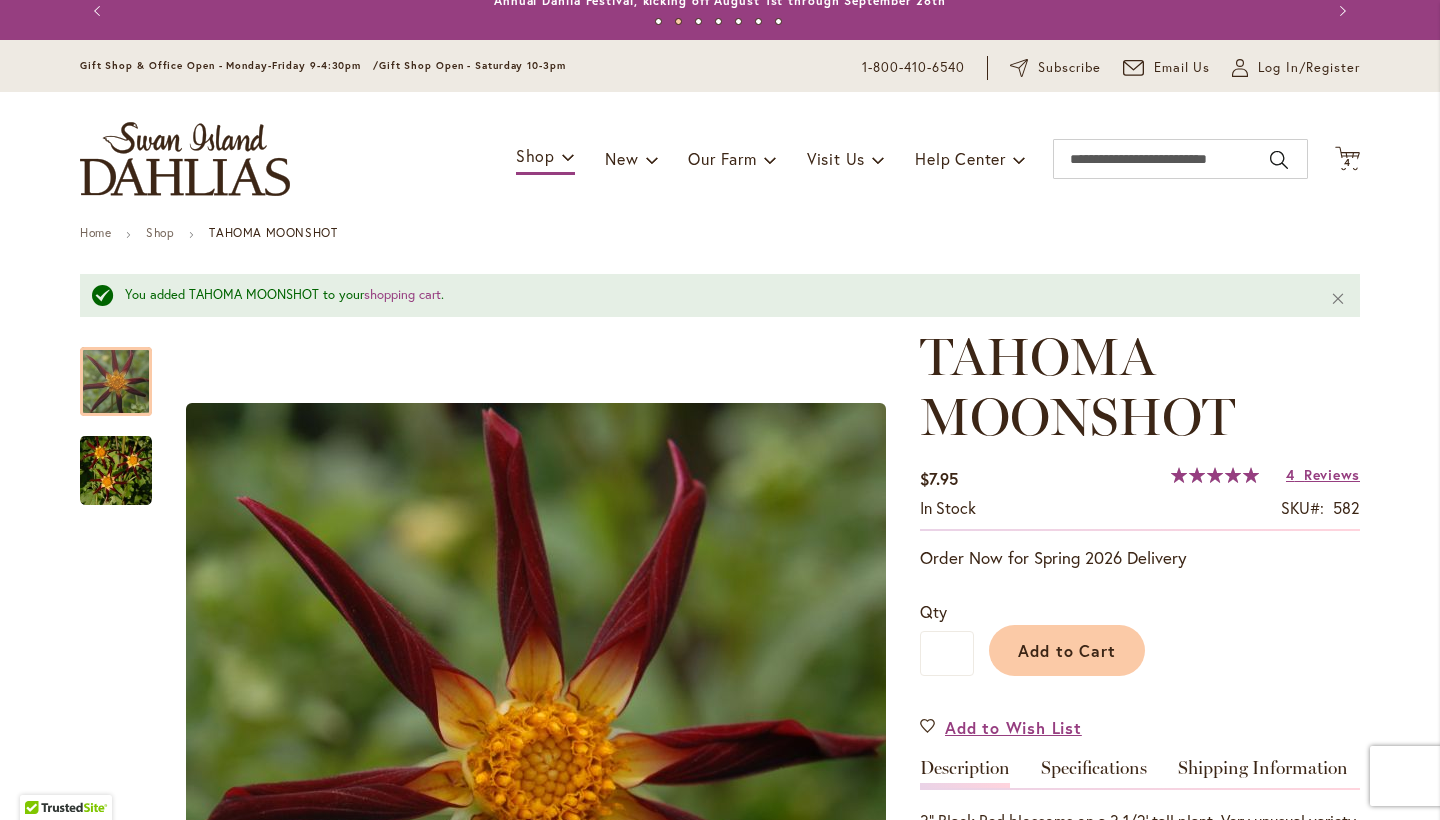 scroll, scrollTop: 28, scrollLeft: 0, axis: vertical 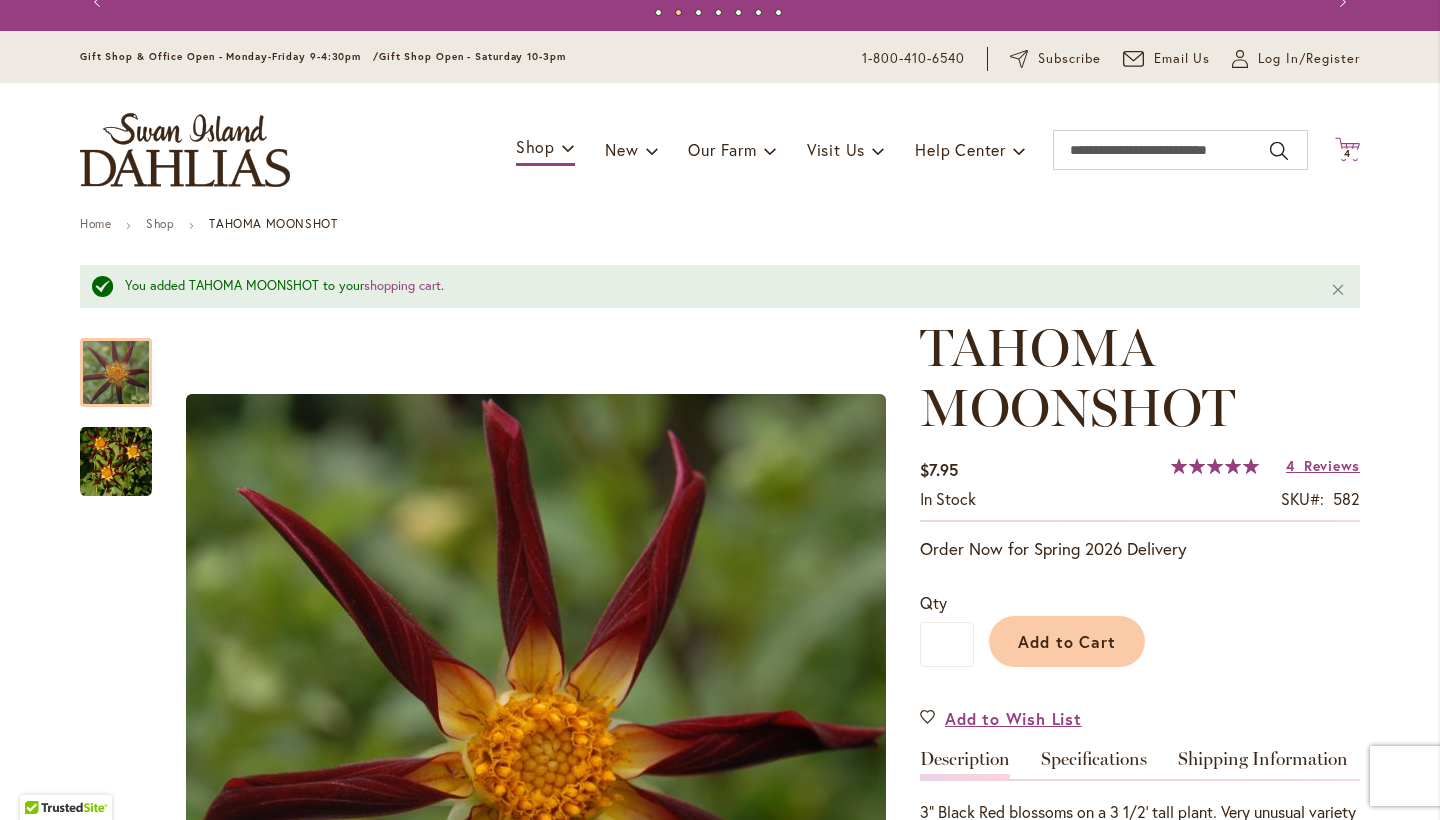 click on "4
4
items" at bounding box center (1348, 154) 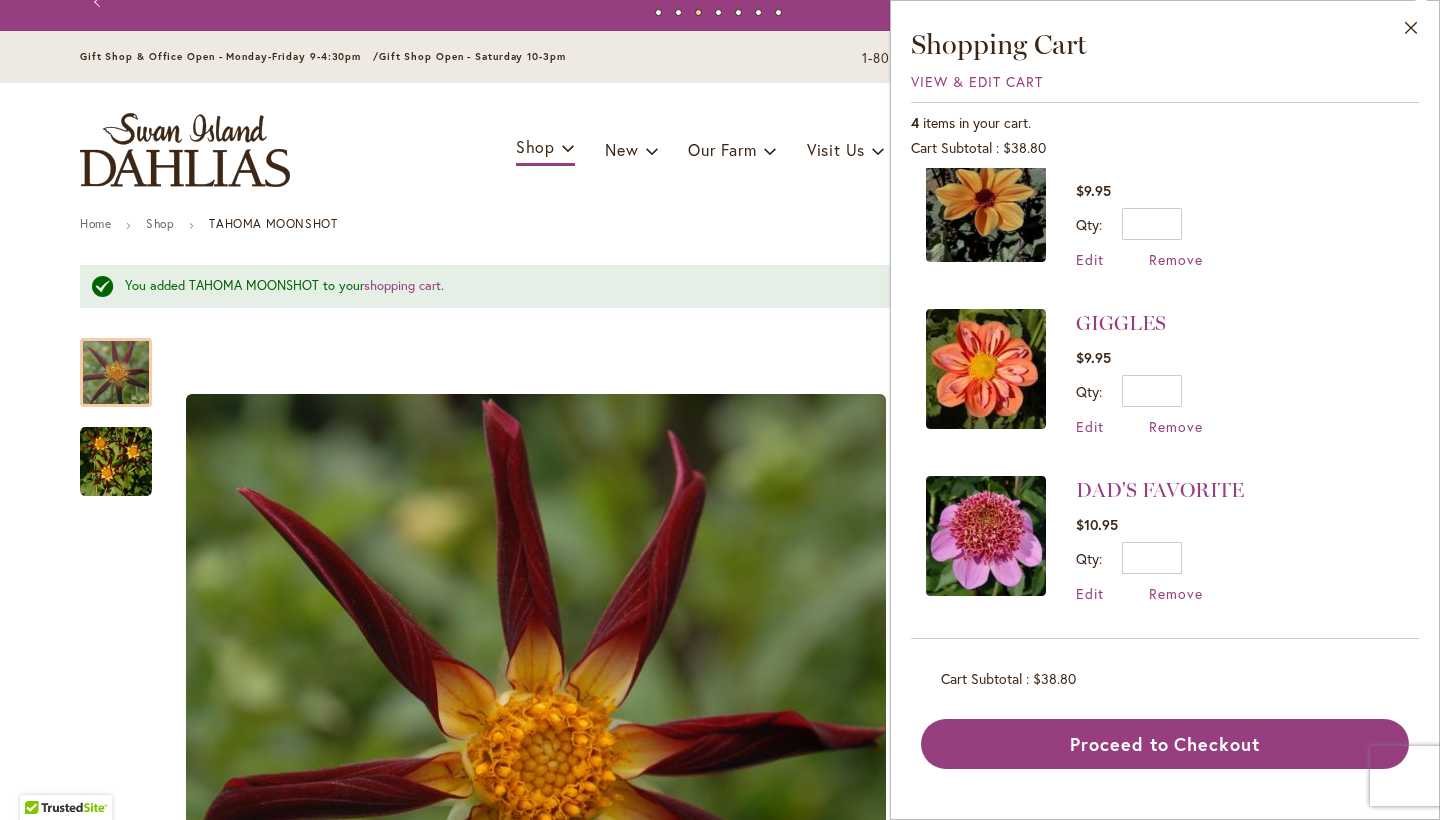 scroll, scrollTop: 208, scrollLeft: 0, axis: vertical 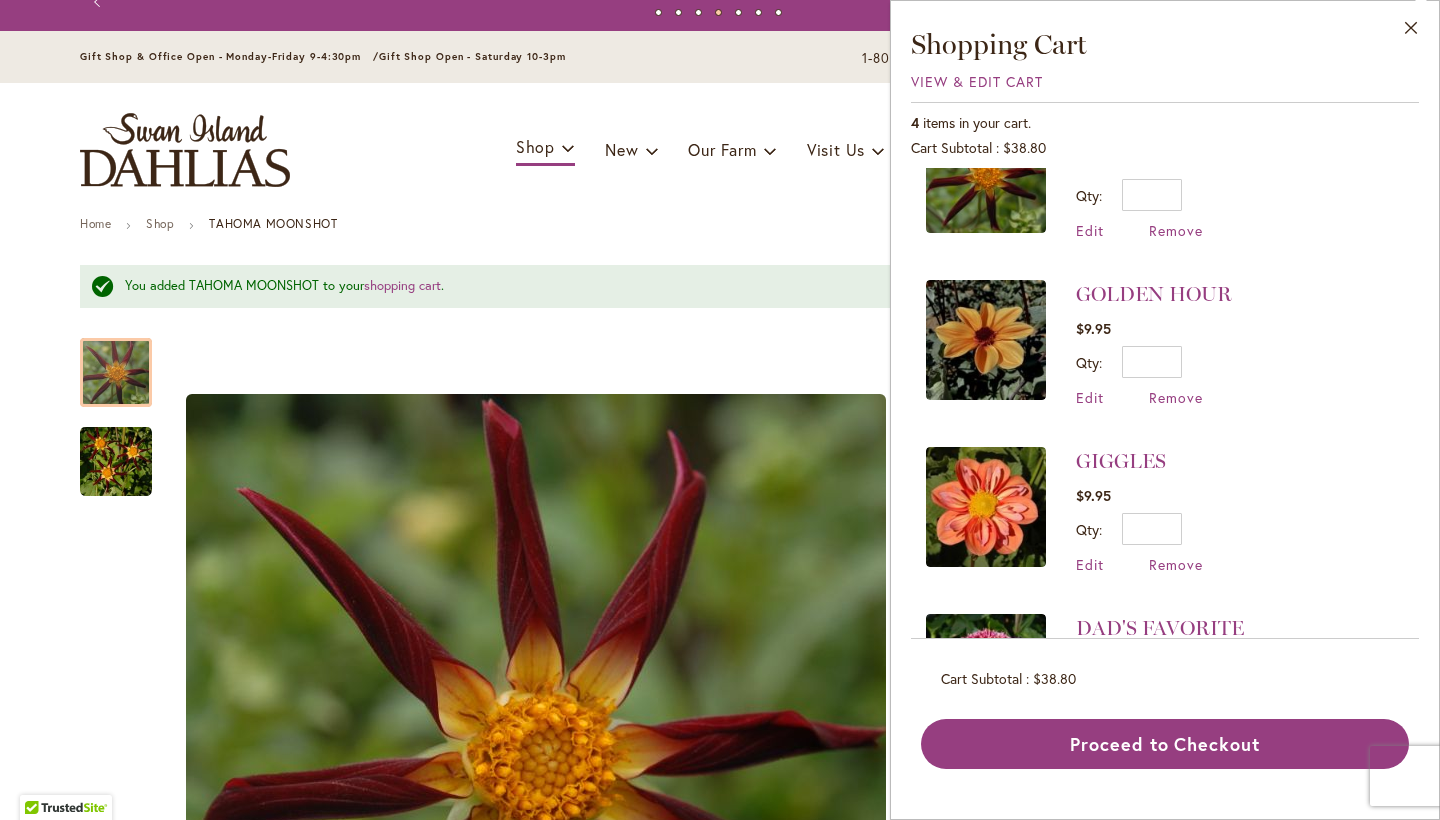 click on "Toggle Nav
Shop
Dahlia Tubers
Collections
Fresh Cut Dahlias
Gardening Supplies
Gift Cards
Request a Catalog
Gifts, Clothing & Specialty Items" at bounding box center [720, 150] 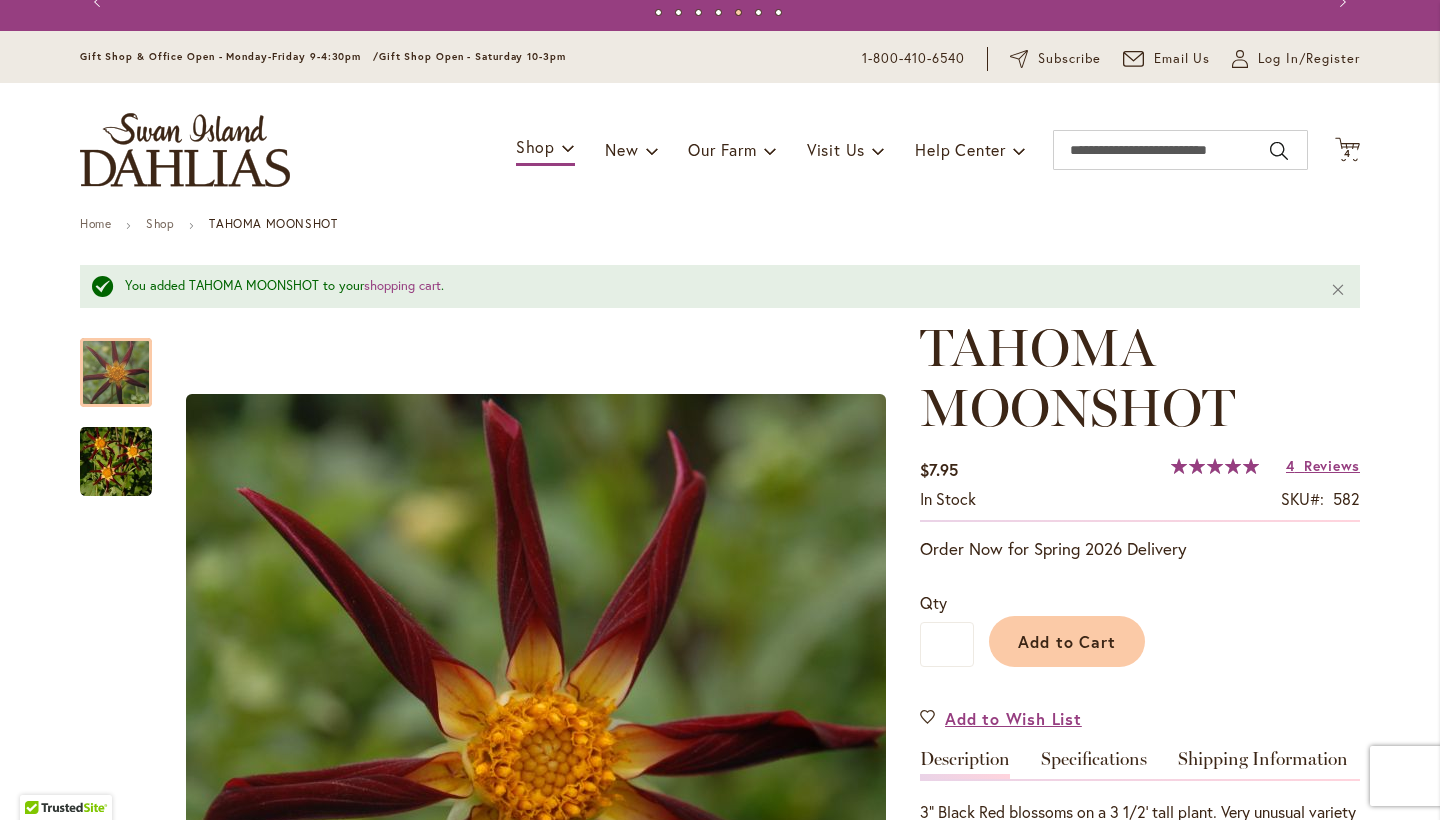scroll, scrollTop: 33, scrollLeft: 0, axis: vertical 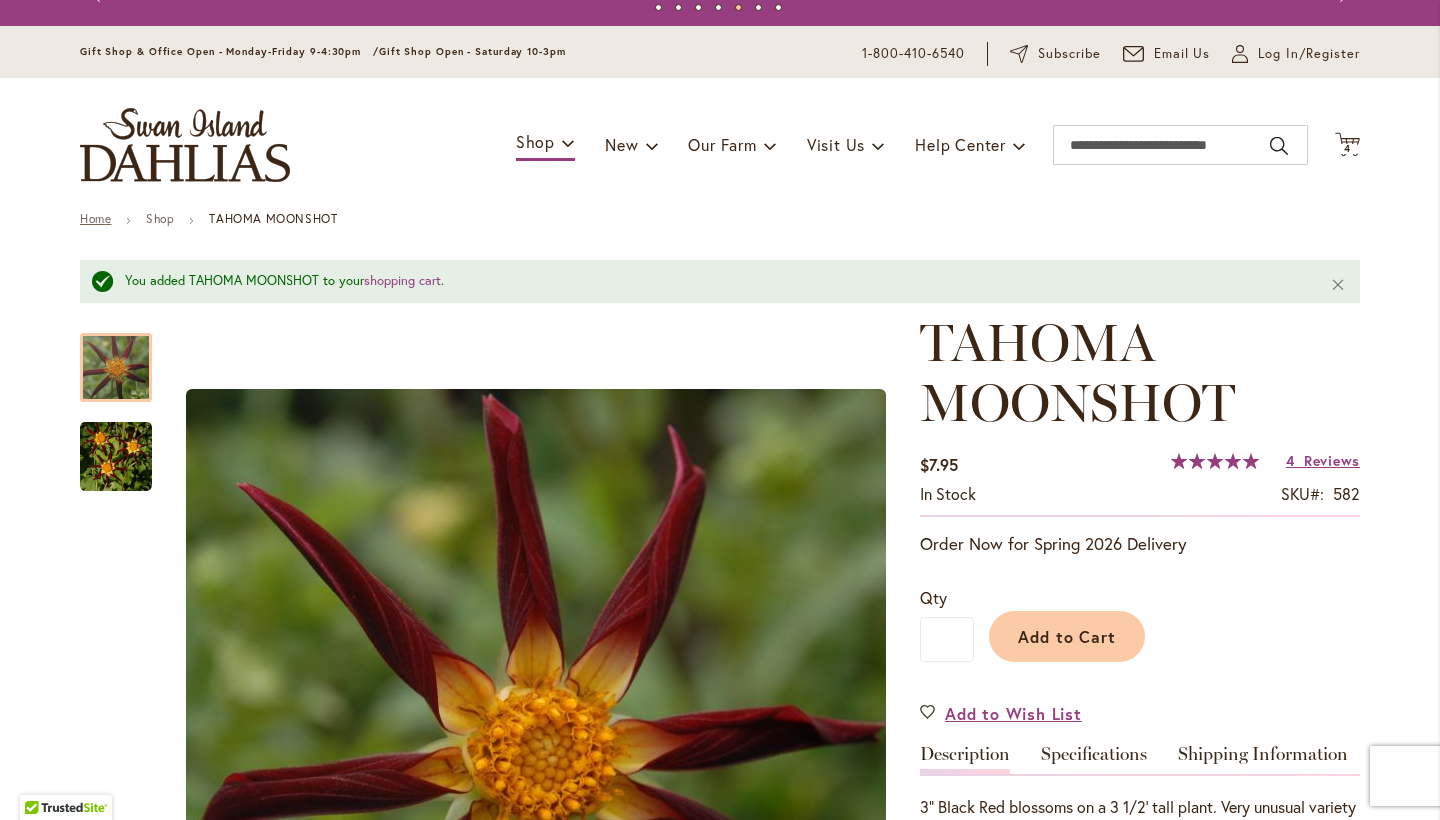 click on "Home" at bounding box center [95, 218] 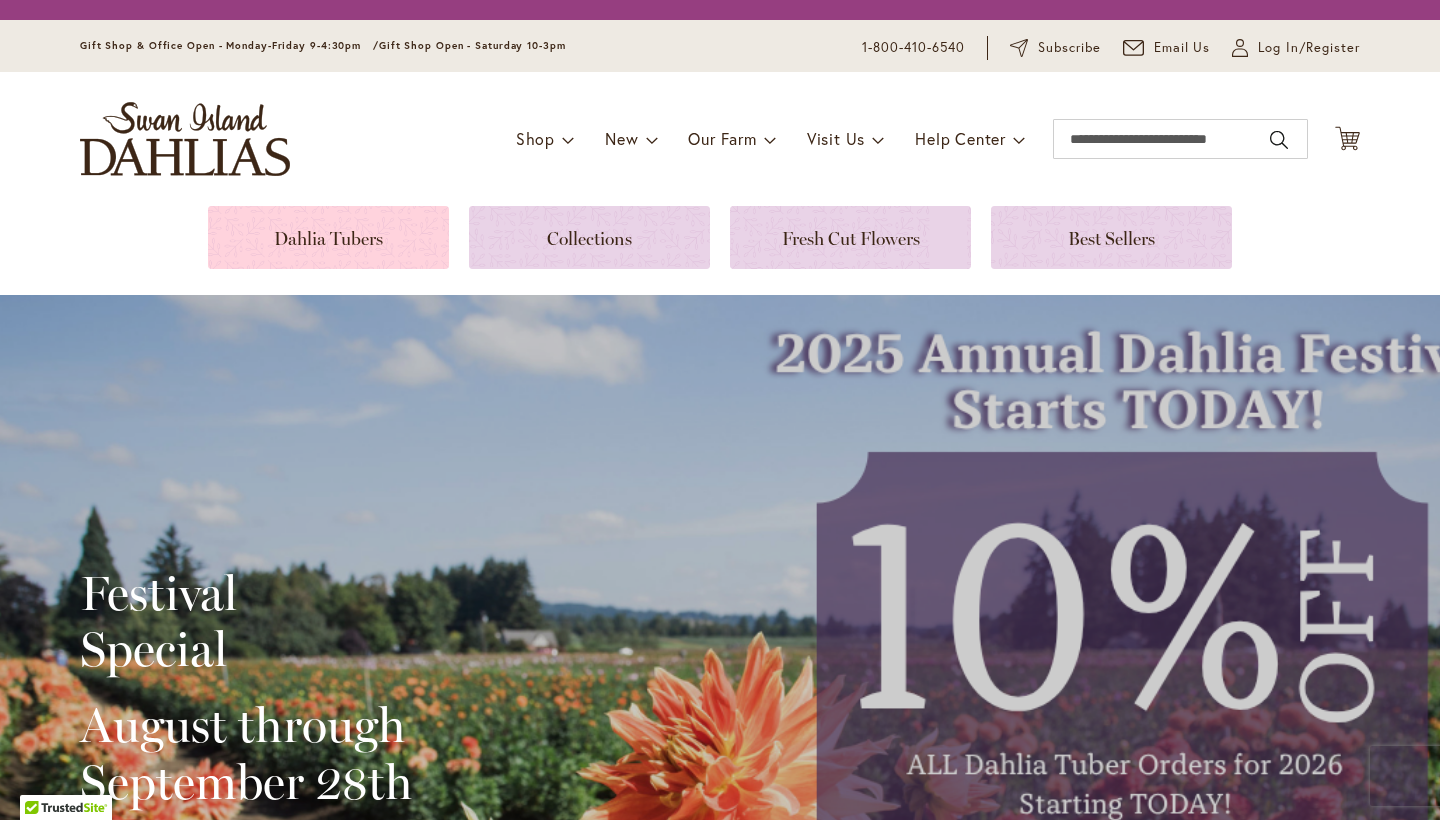 scroll, scrollTop: 0, scrollLeft: 0, axis: both 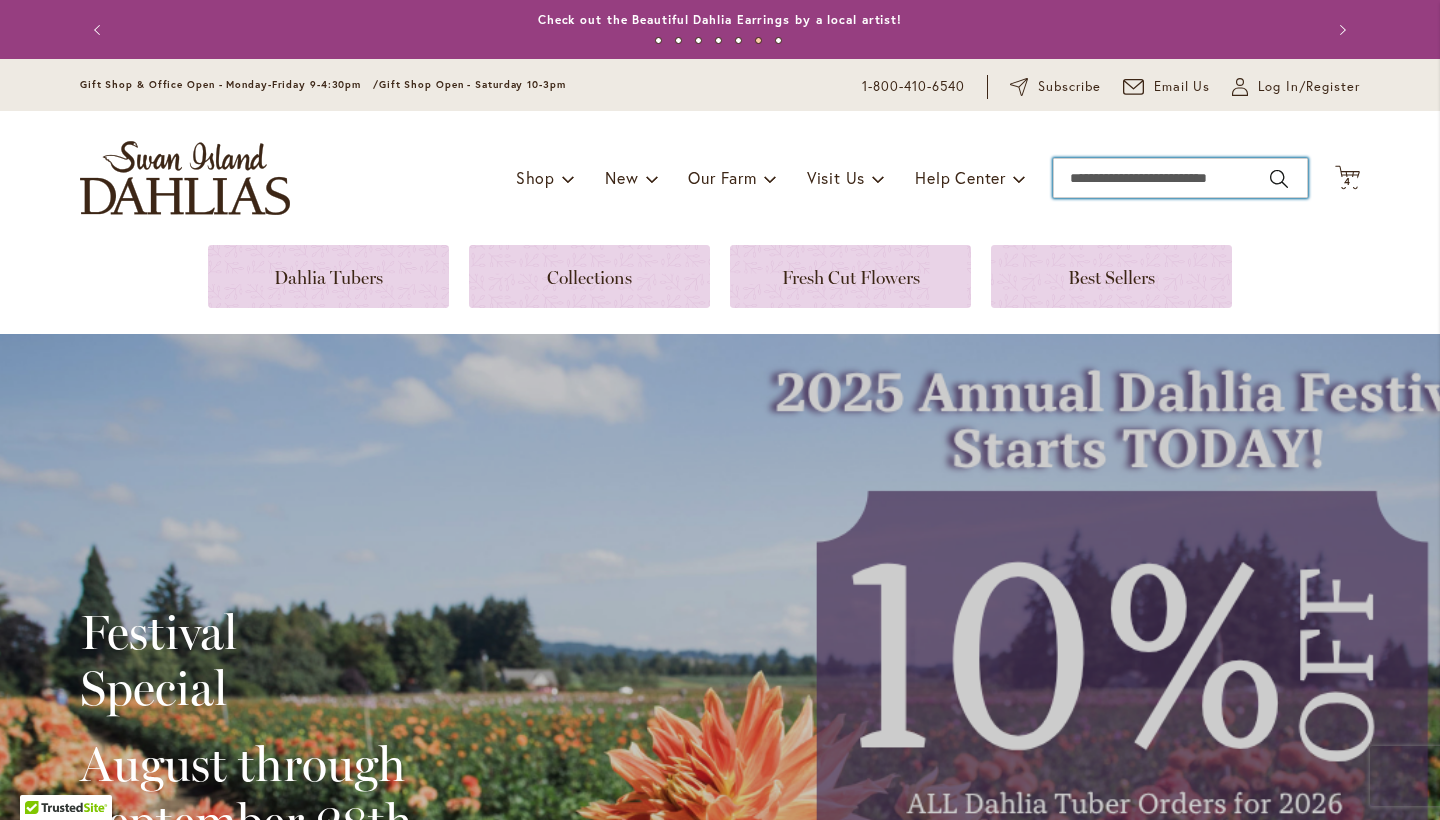 click on "Search" at bounding box center (1180, 178) 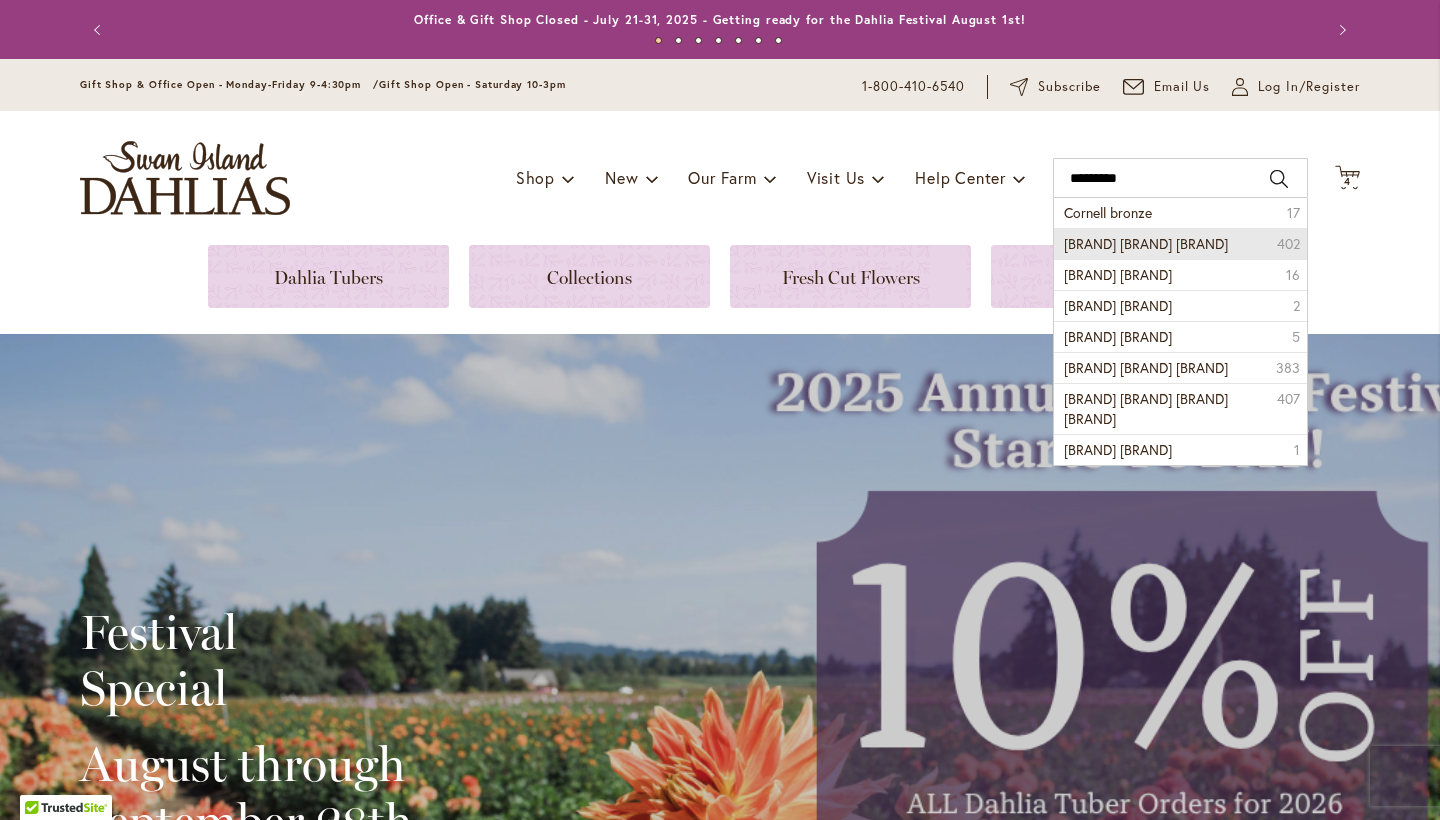 click on "Cornell bronze dahlia" at bounding box center [1146, 243] 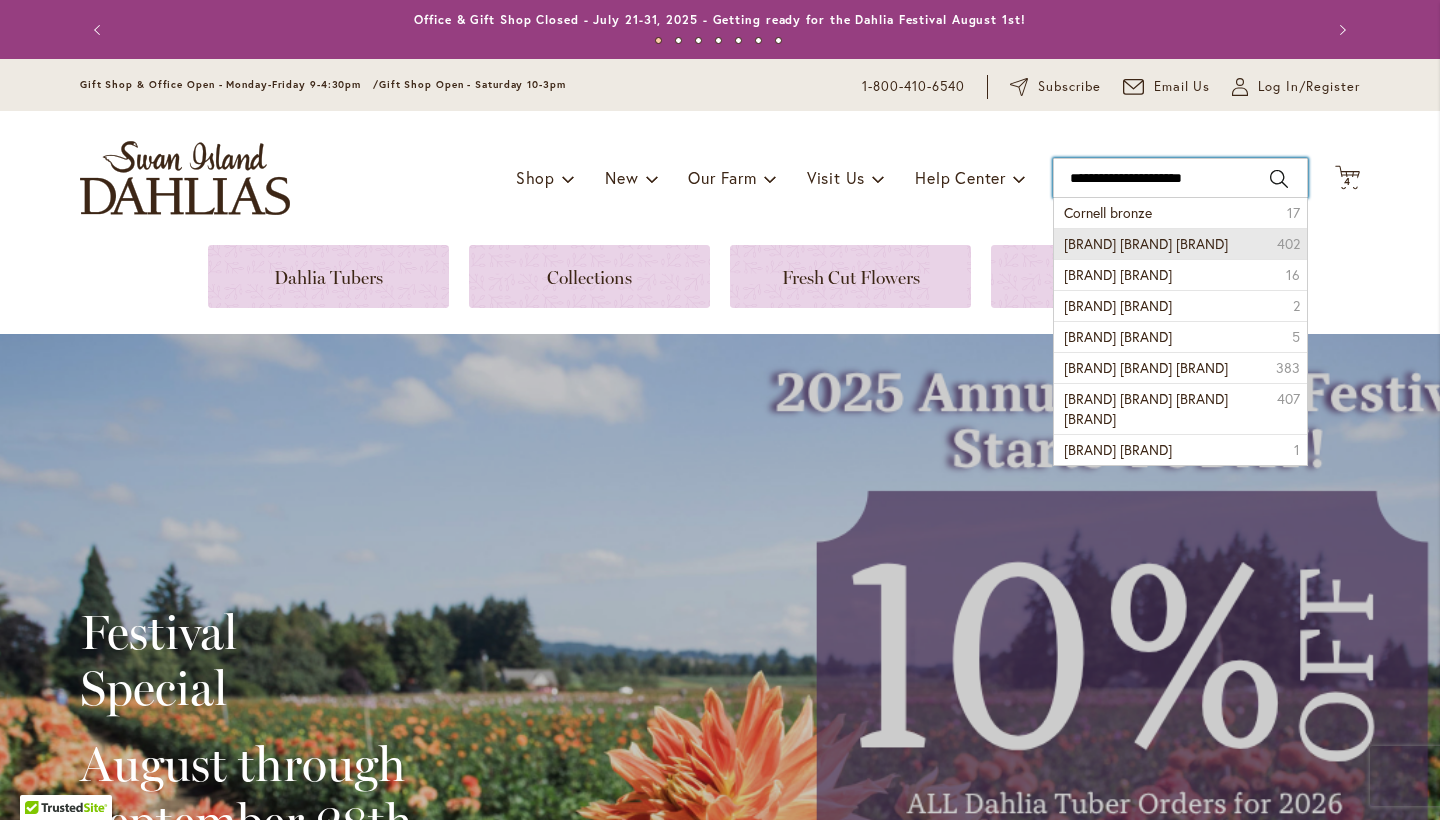 type on "**********" 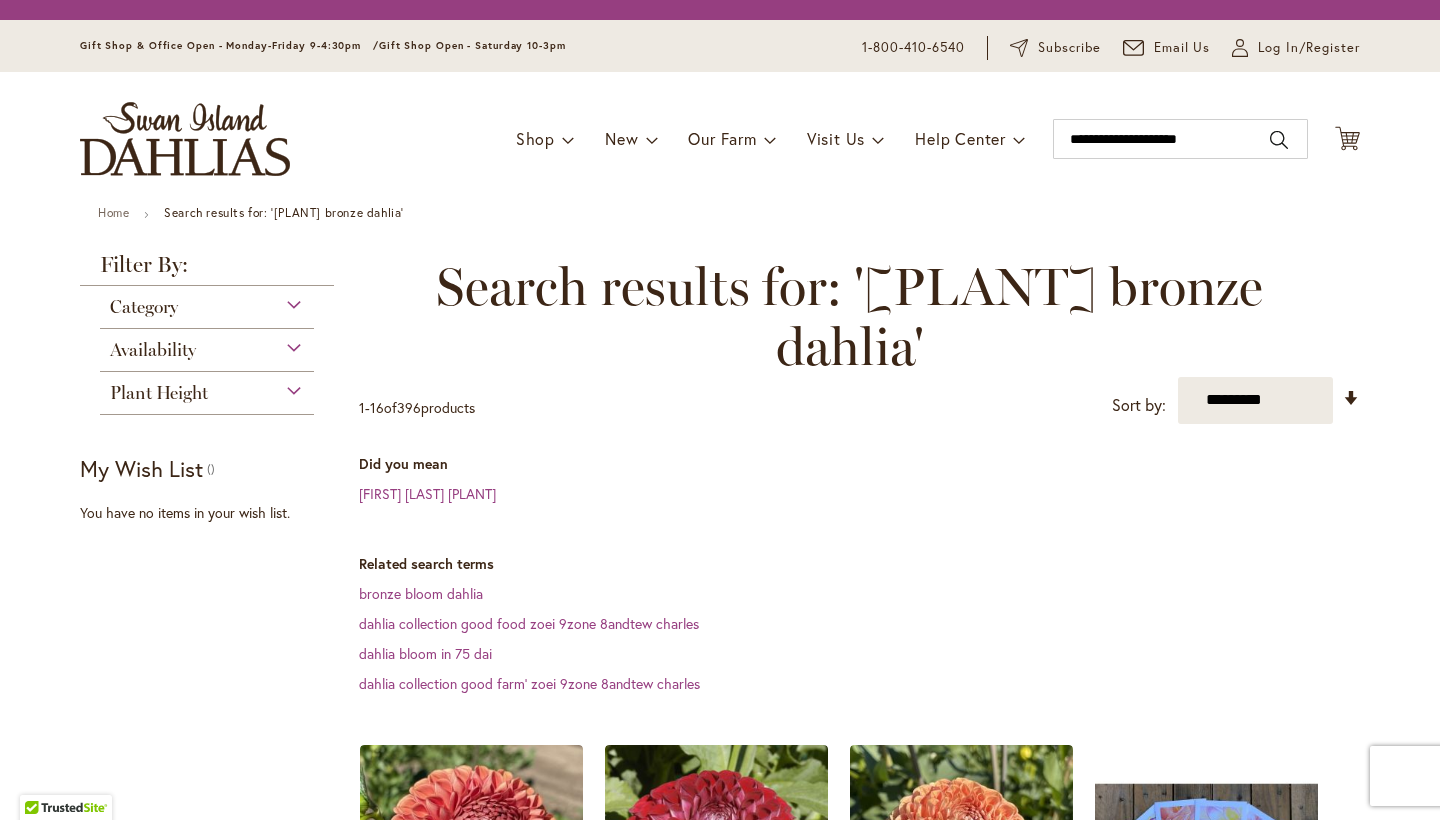 scroll, scrollTop: 0, scrollLeft: 0, axis: both 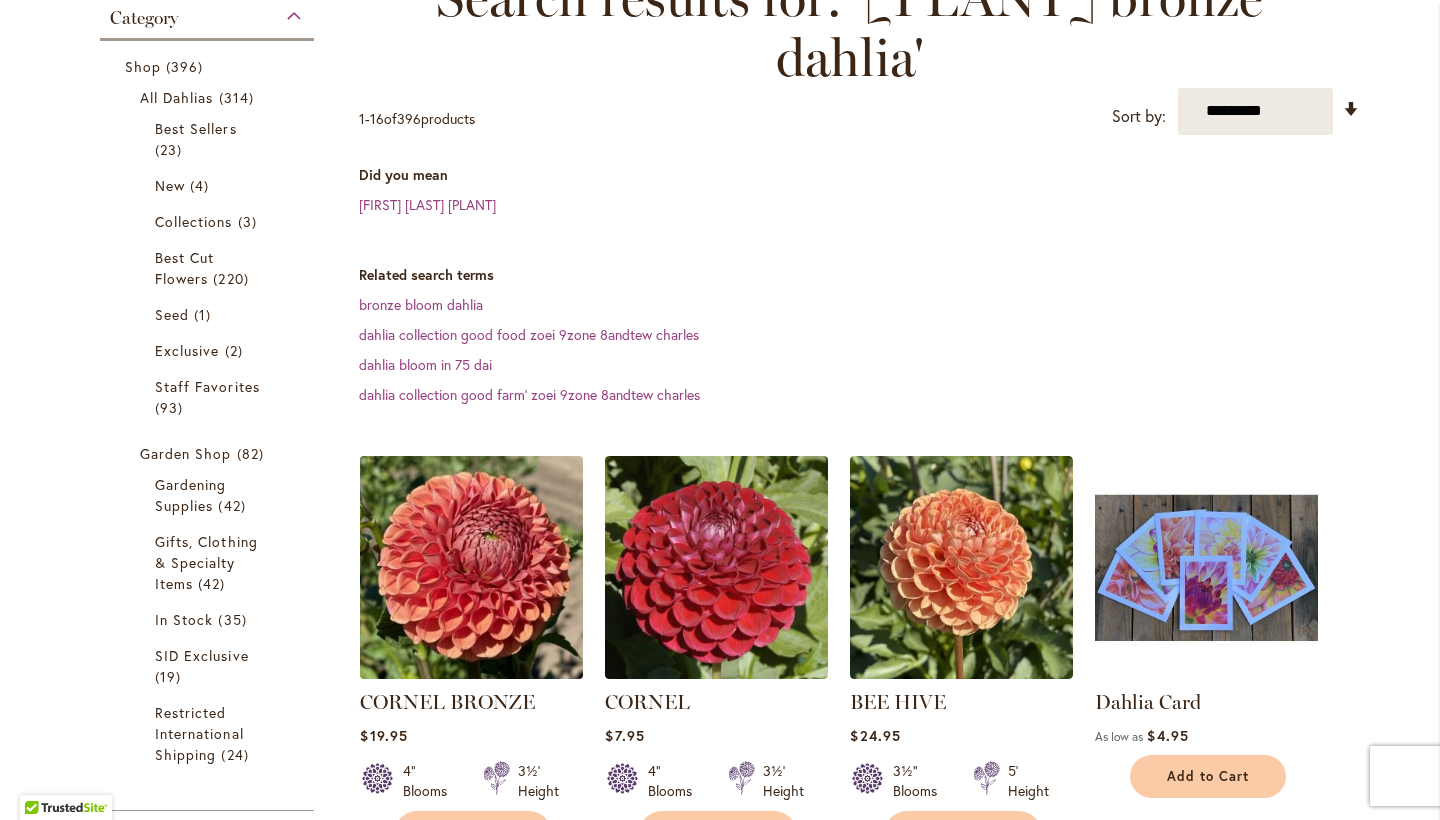 click at bounding box center [472, 567] 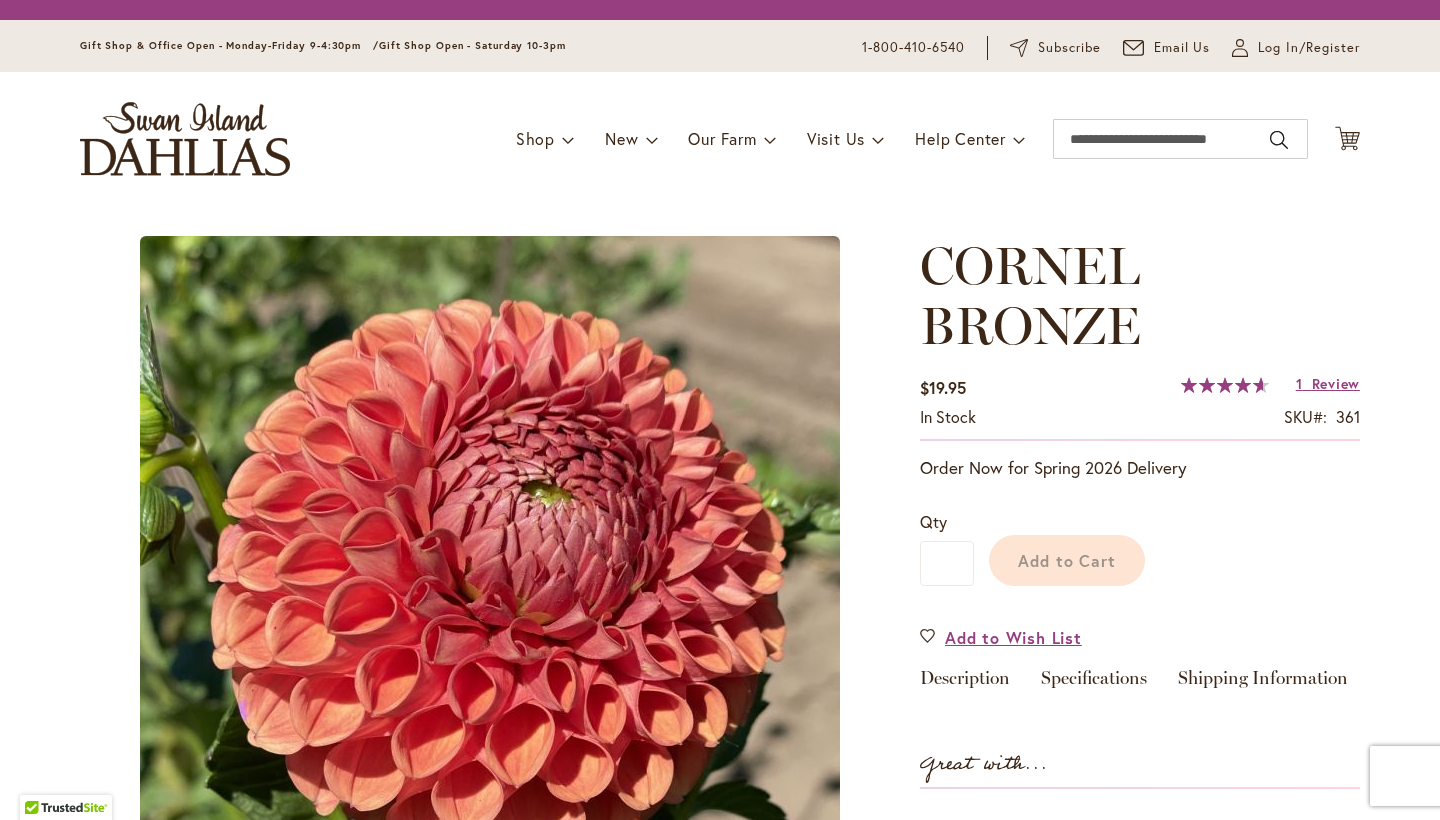 scroll, scrollTop: 0, scrollLeft: 0, axis: both 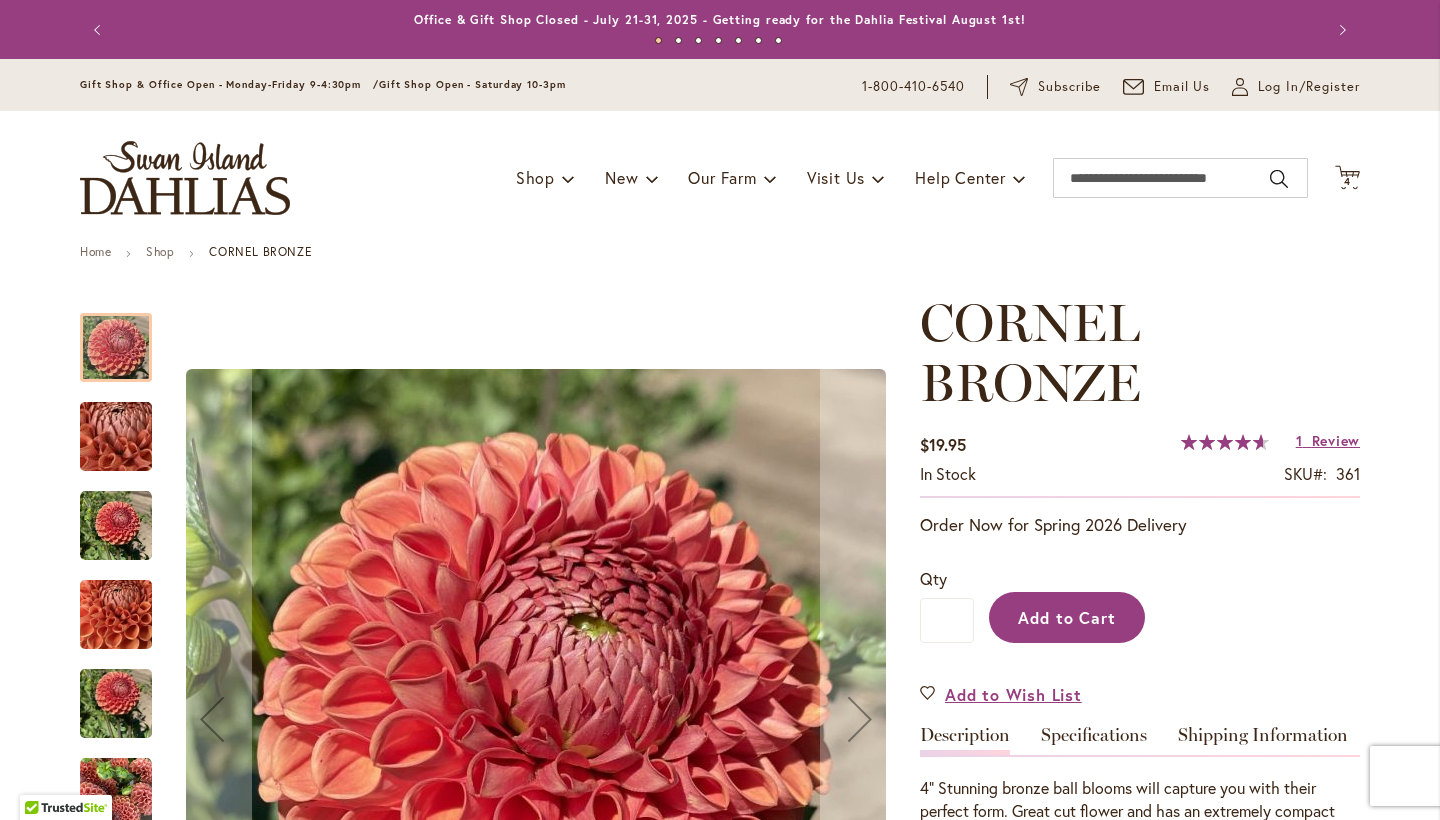 click on "Add to Cart" at bounding box center [1067, 617] 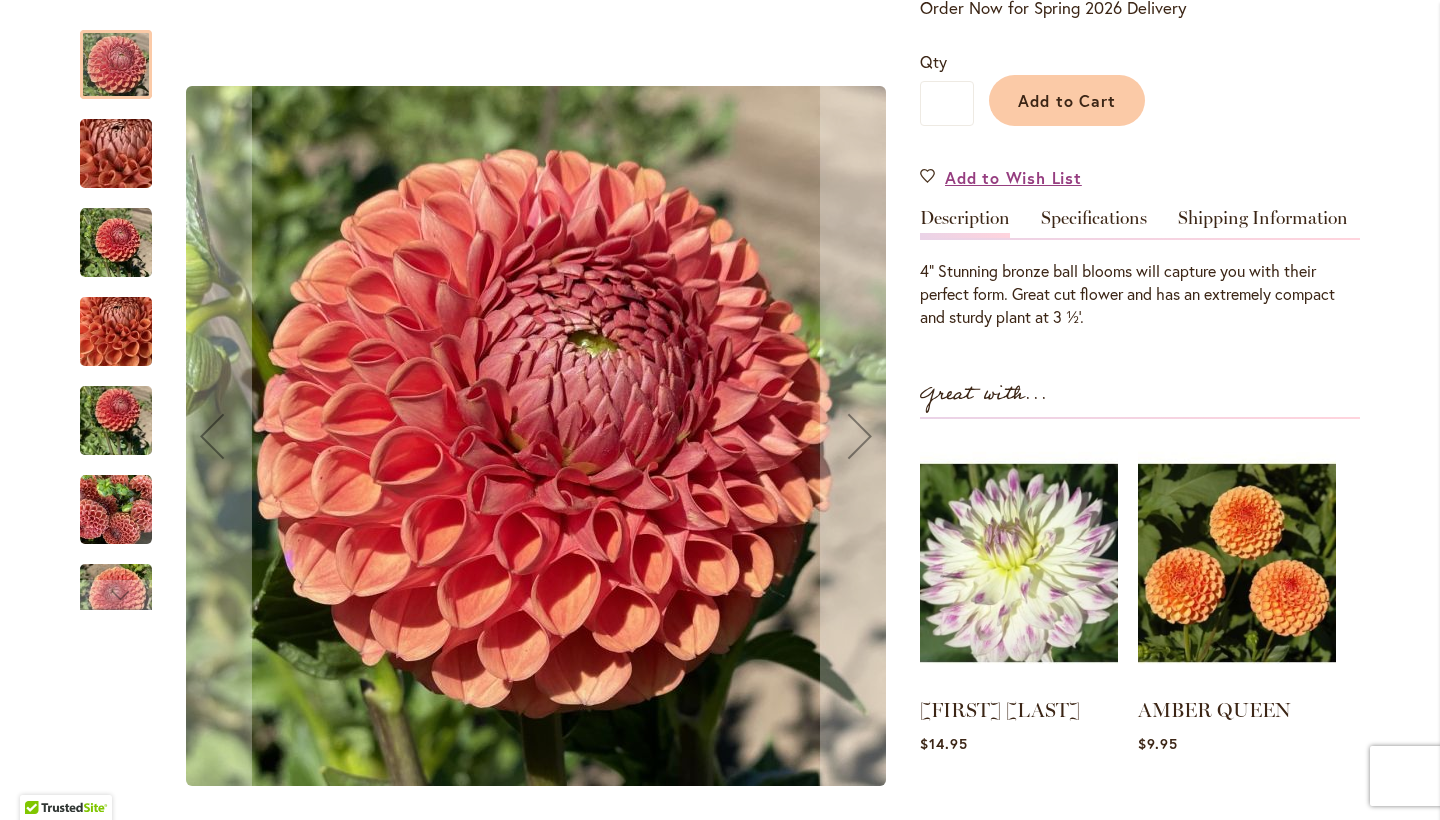 scroll, scrollTop: 520, scrollLeft: 0, axis: vertical 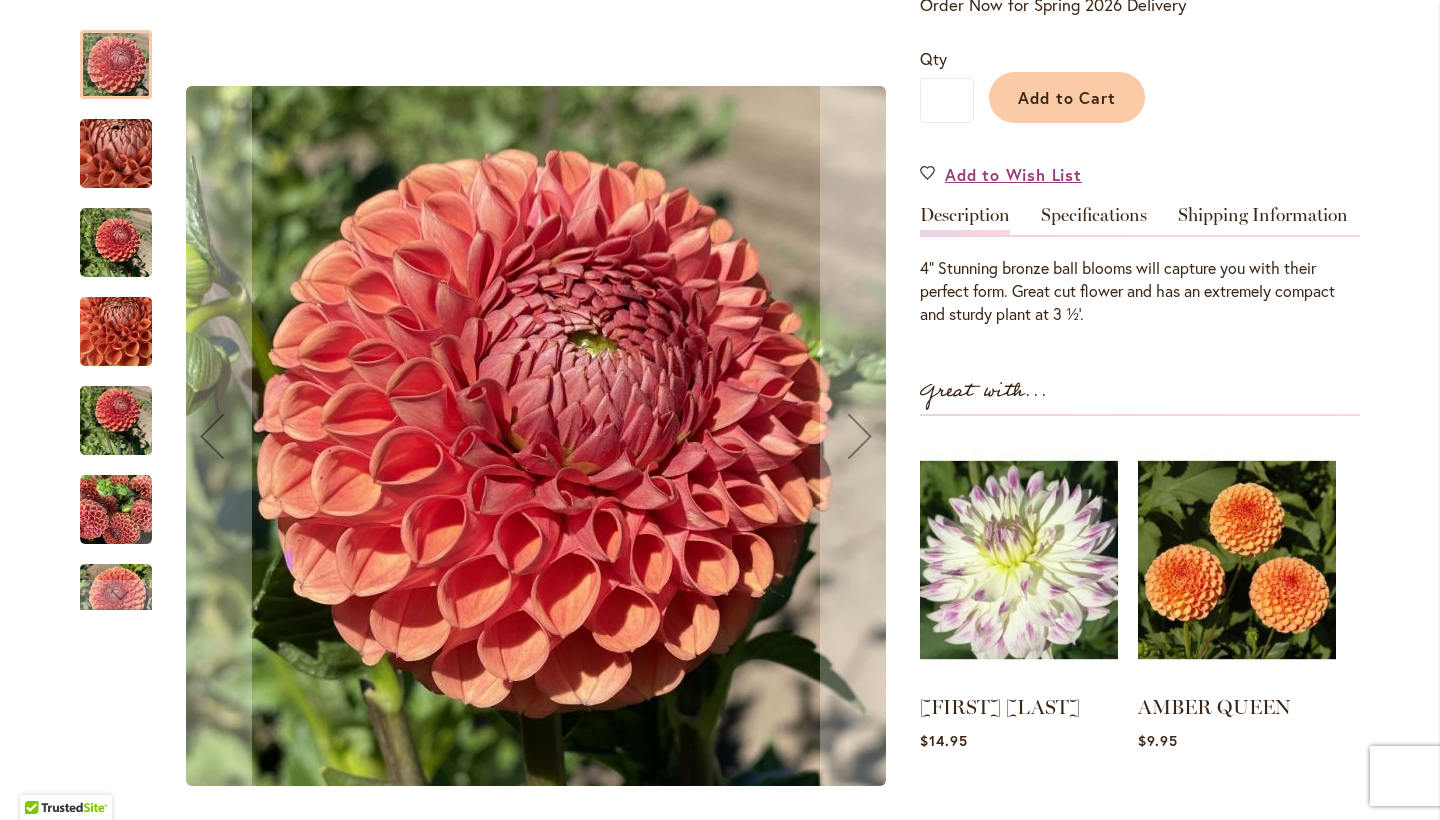 click at bounding box center [116, 243] 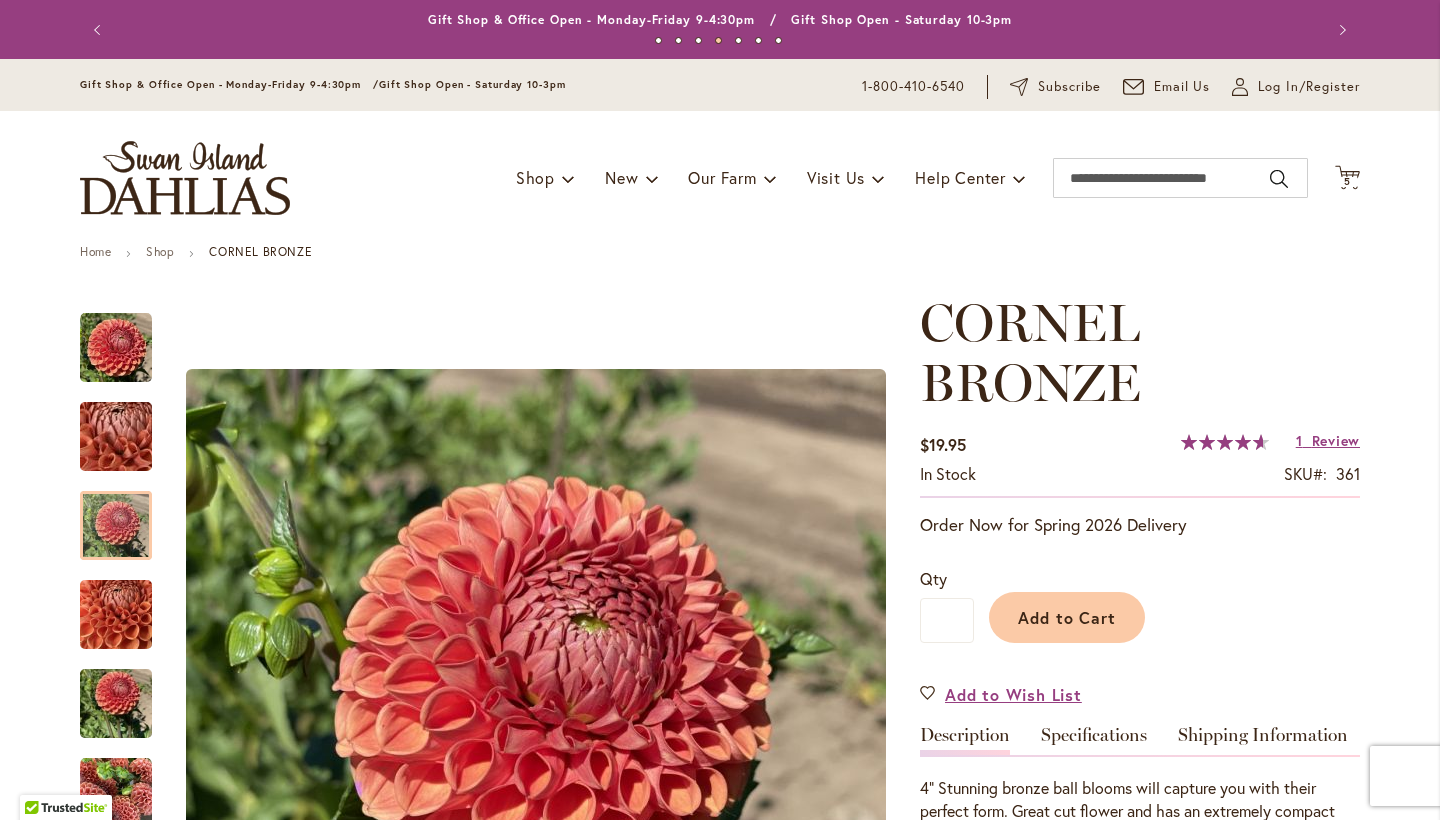 scroll, scrollTop: 0, scrollLeft: 0, axis: both 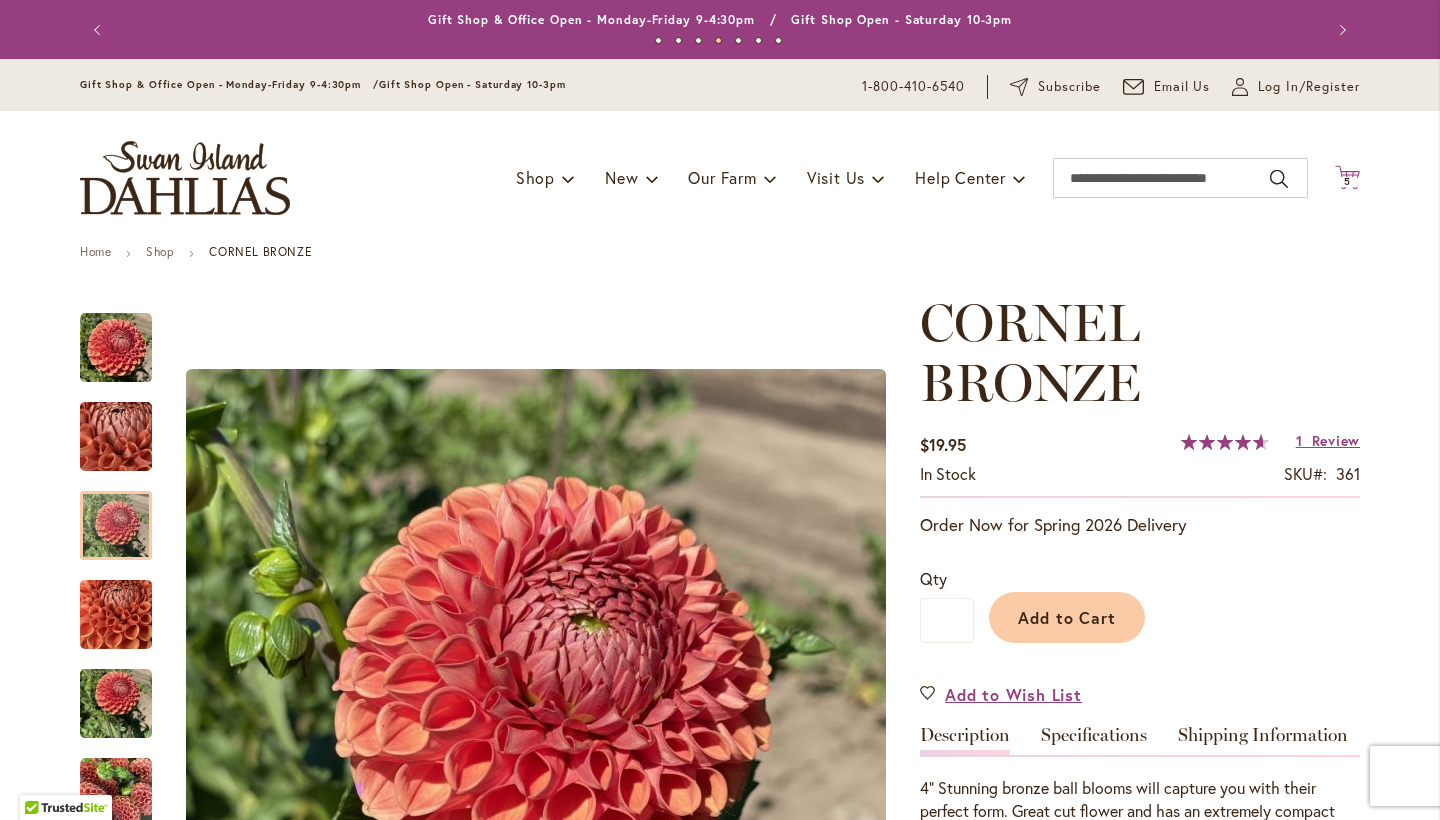 click on "5" at bounding box center [1347, 181] 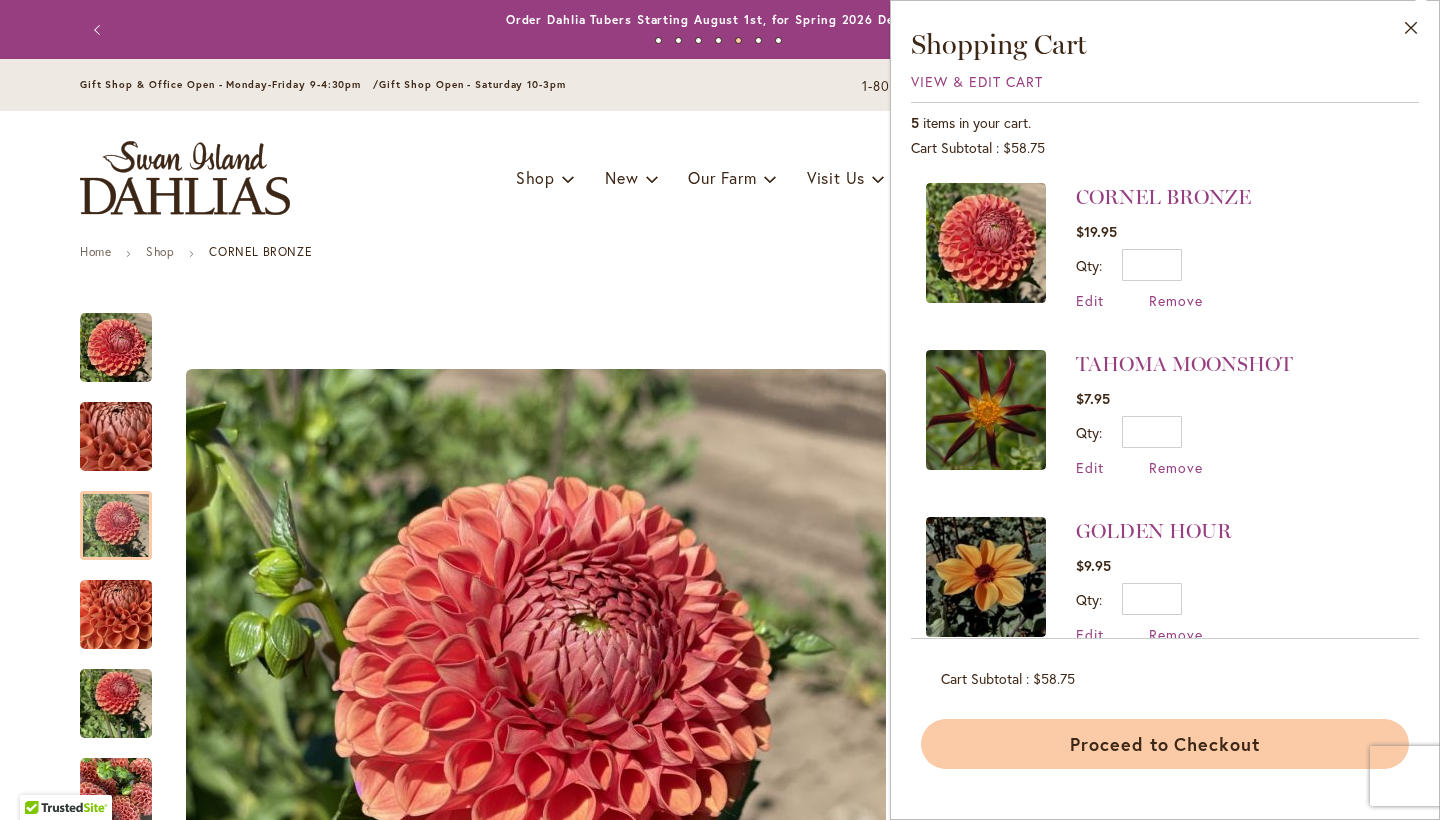 click on "Proceed to Checkout" at bounding box center [1165, 744] 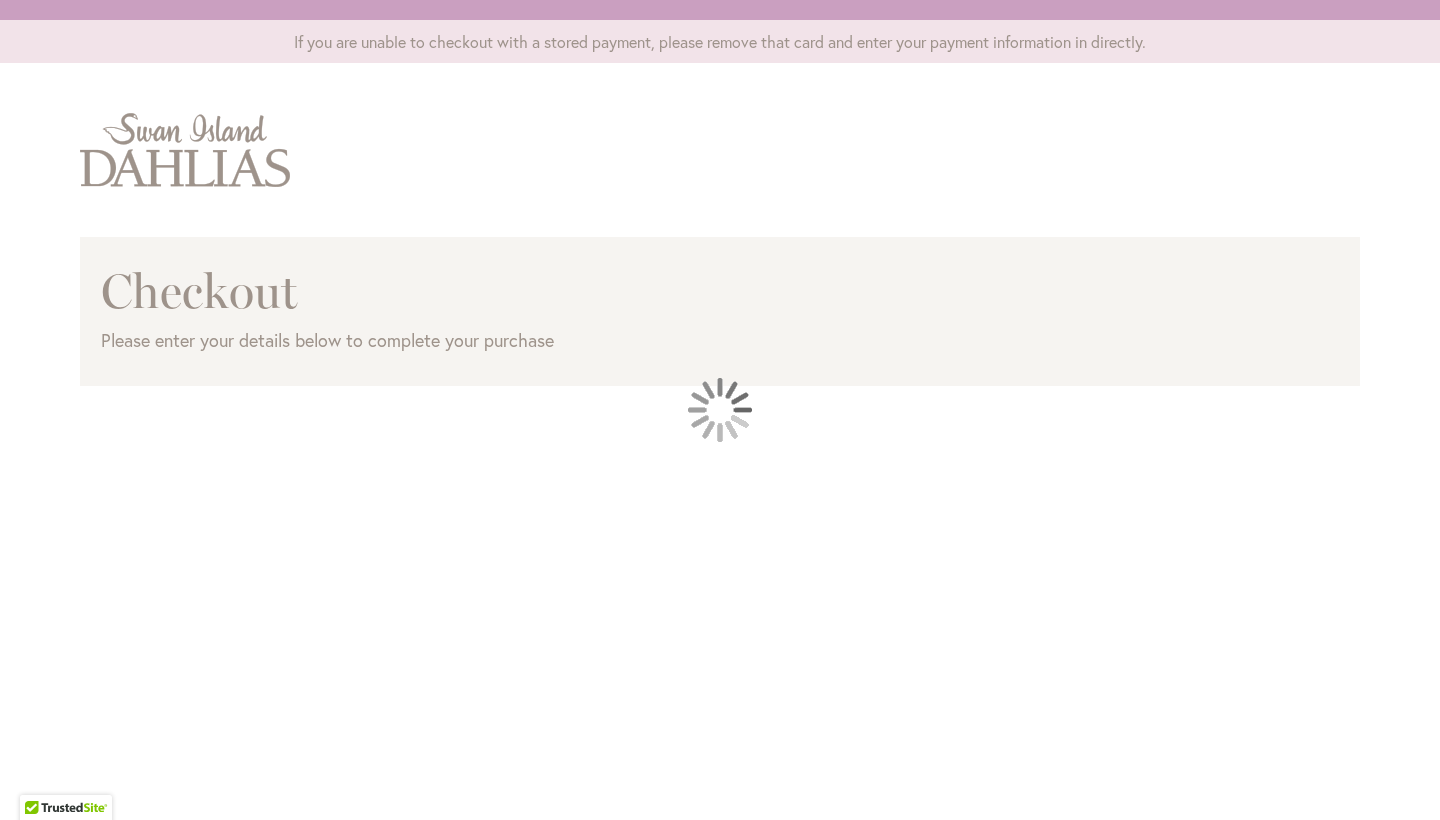scroll, scrollTop: 0, scrollLeft: 0, axis: both 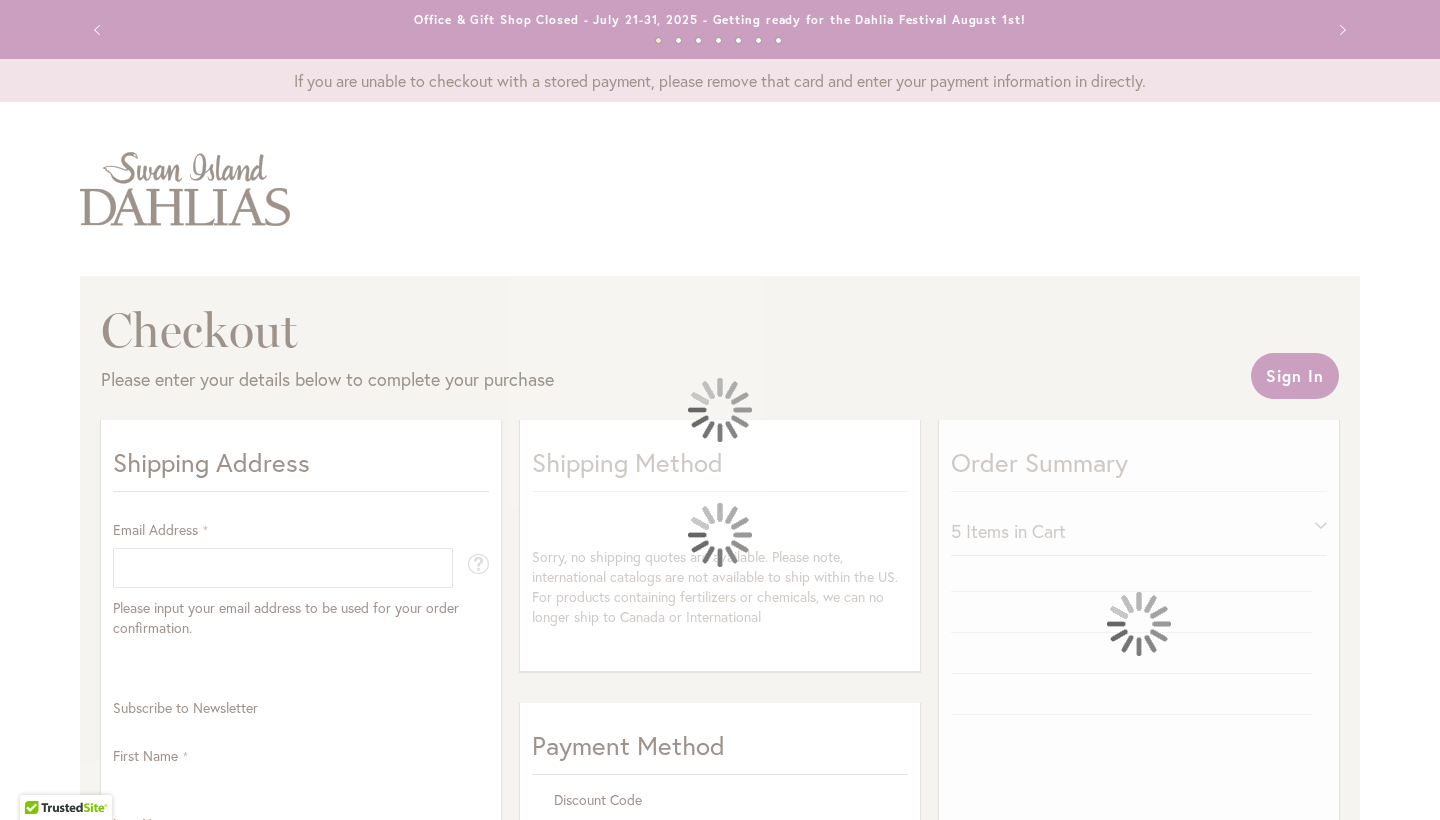 select on "**" 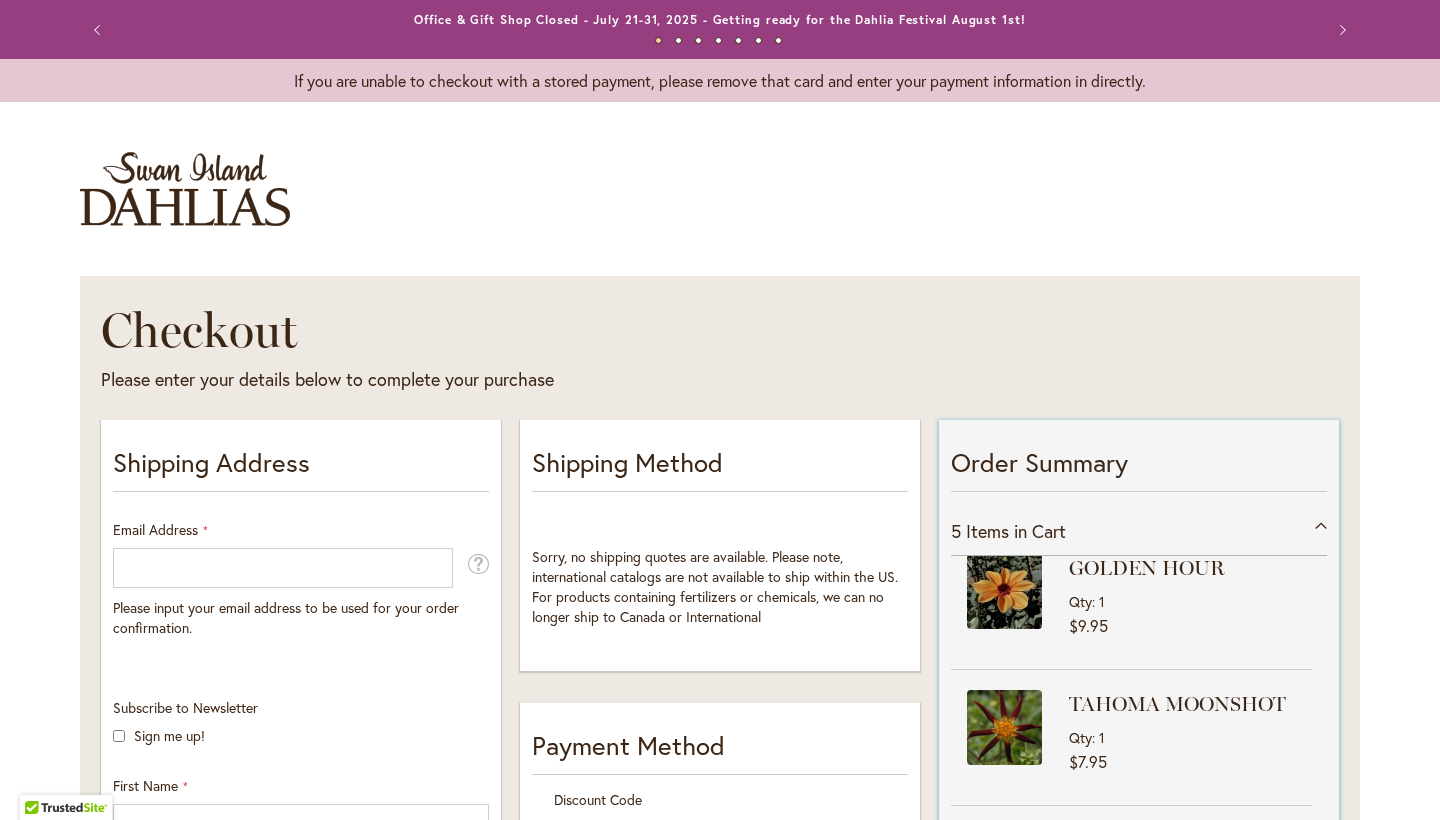 scroll, scrollTop: 300, scrollLeft: 0, axis: vertical 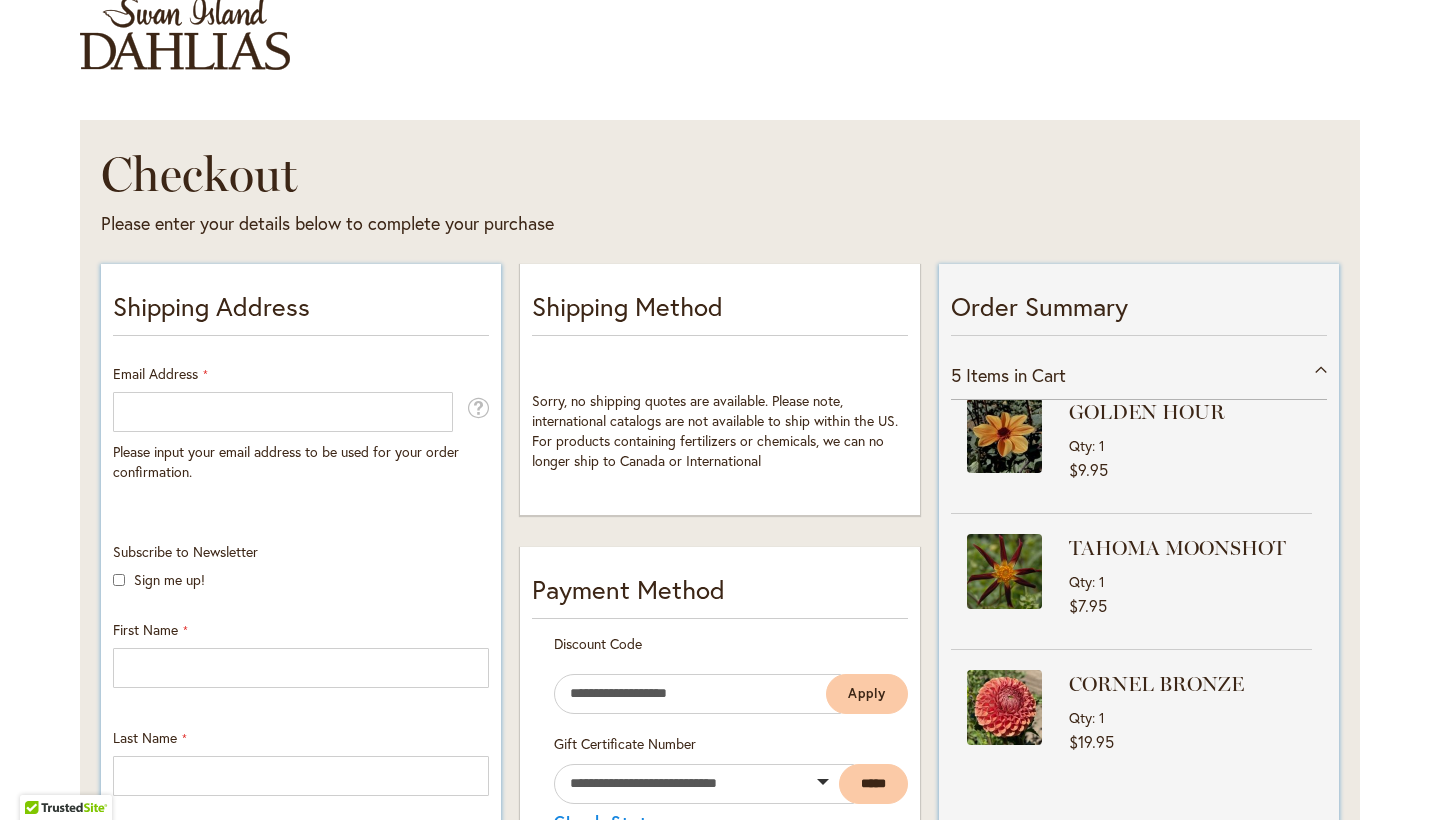 click on "Please input your email address to be used for your order confirmation." at bounding box center (286, 461) 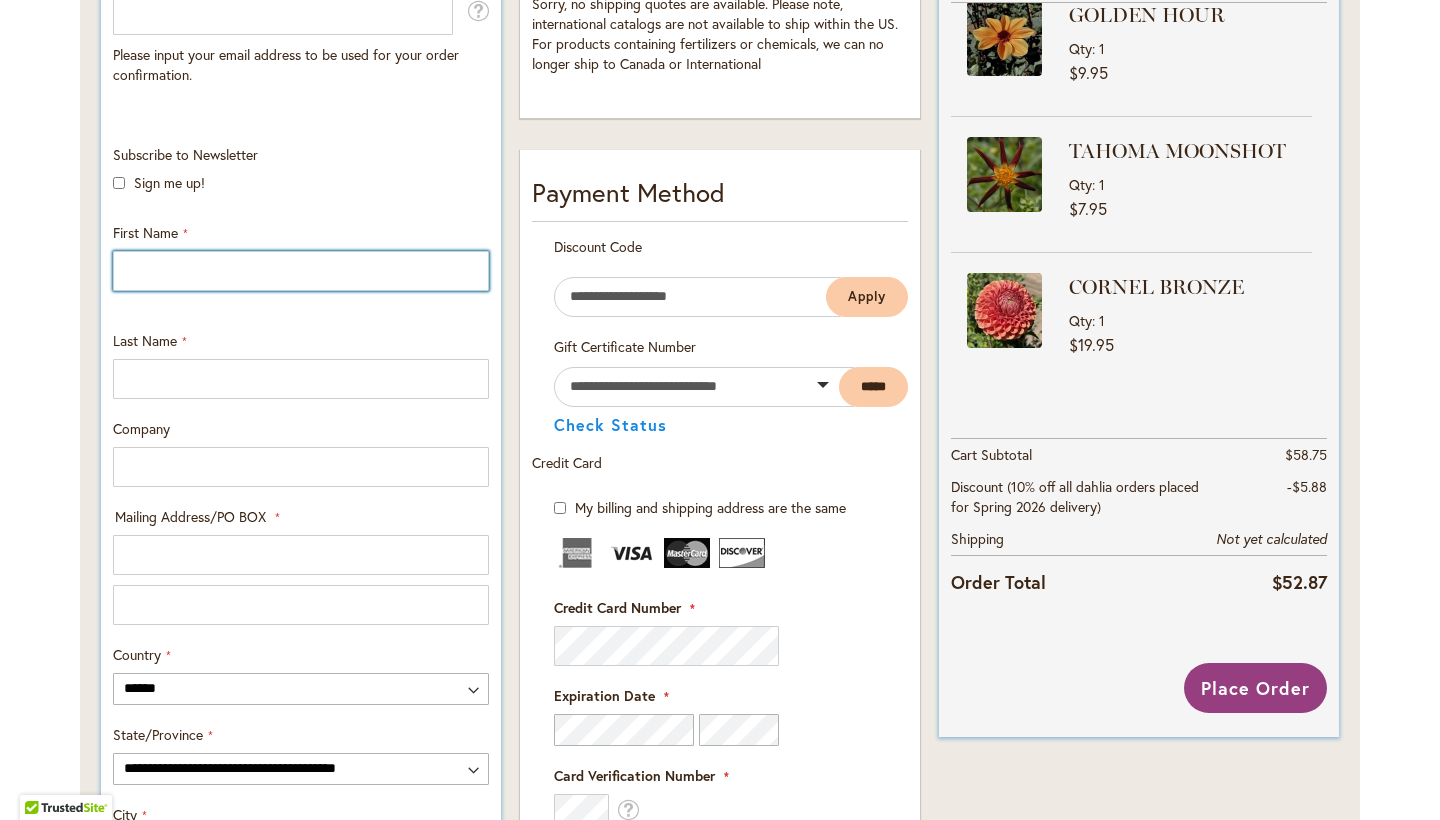 scroll, scrollTop: 554, scrollLeft: 0, axis: vertical 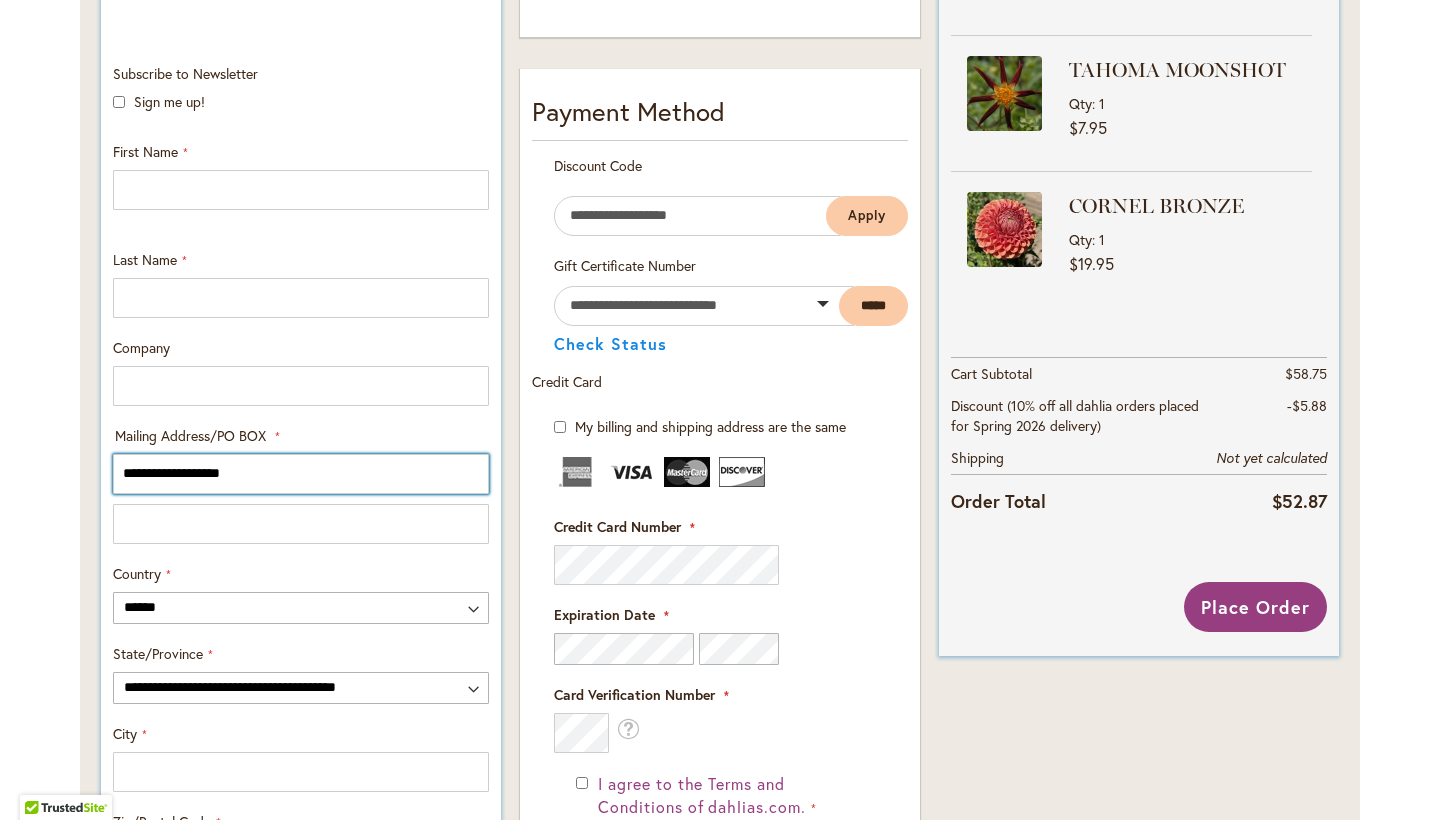 type on "**********" 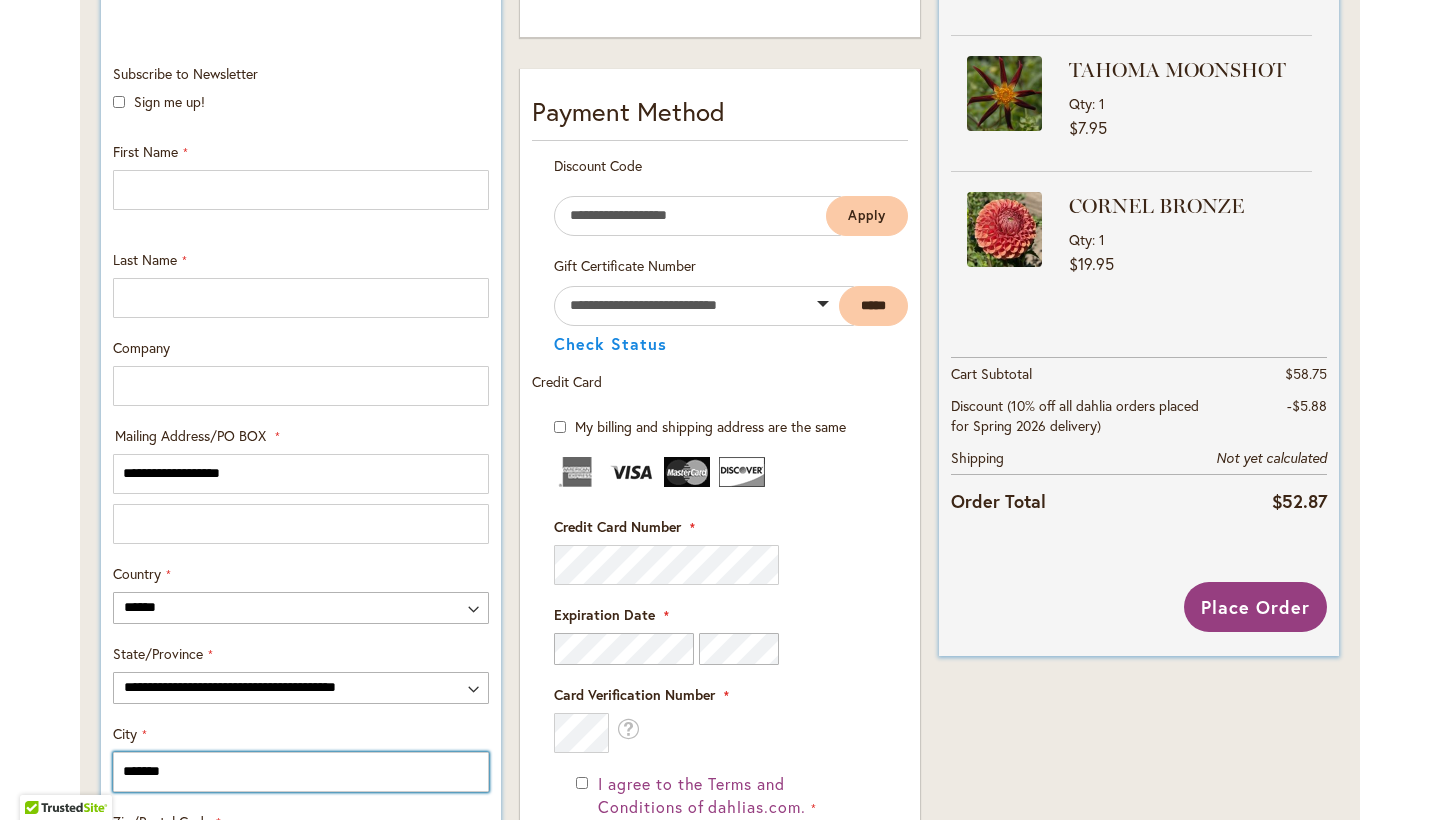 type on "*******" 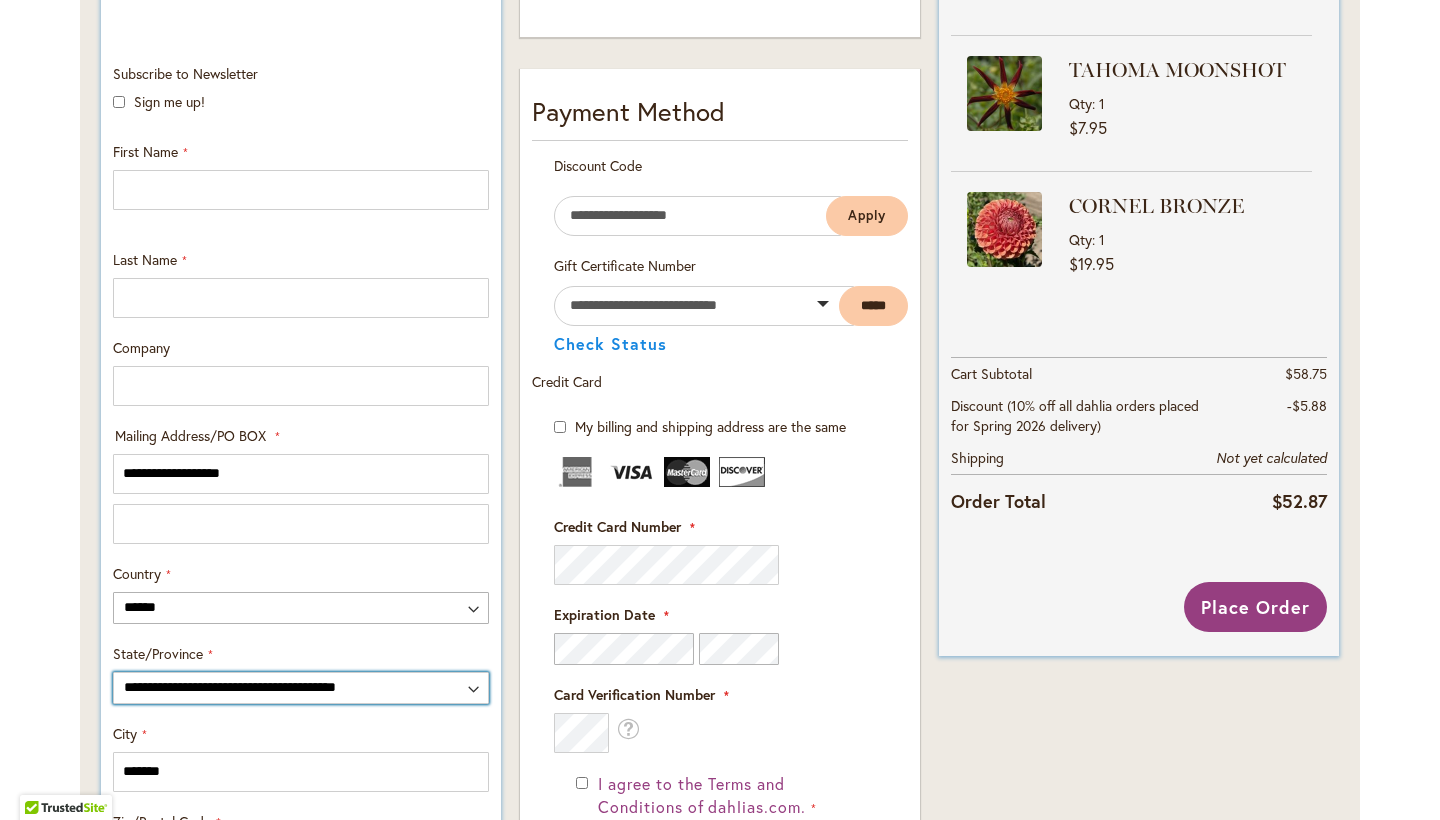 select on "**" 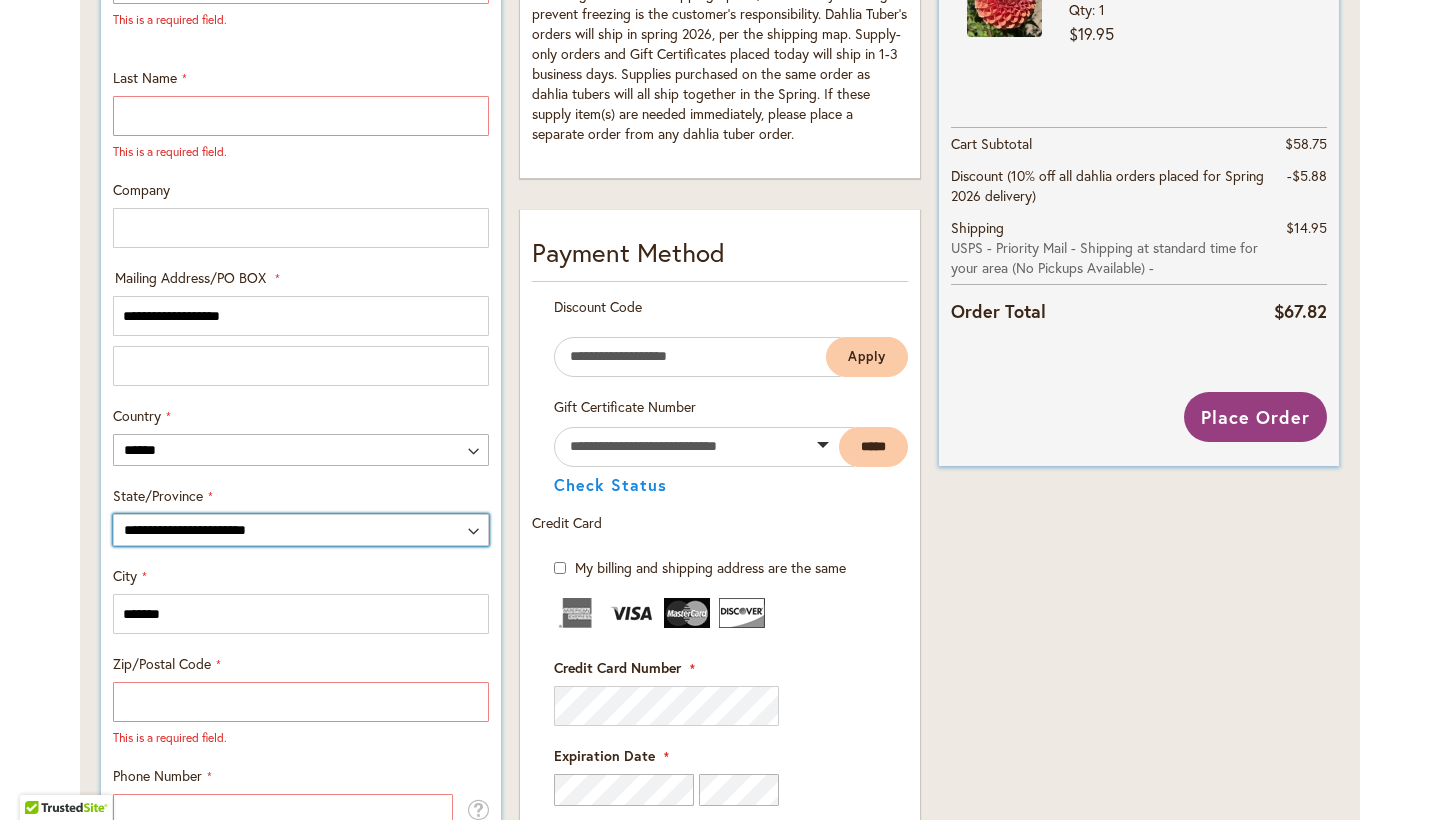 scroll, scrollTop: 869, scrollLeft: 0, axis: vertical 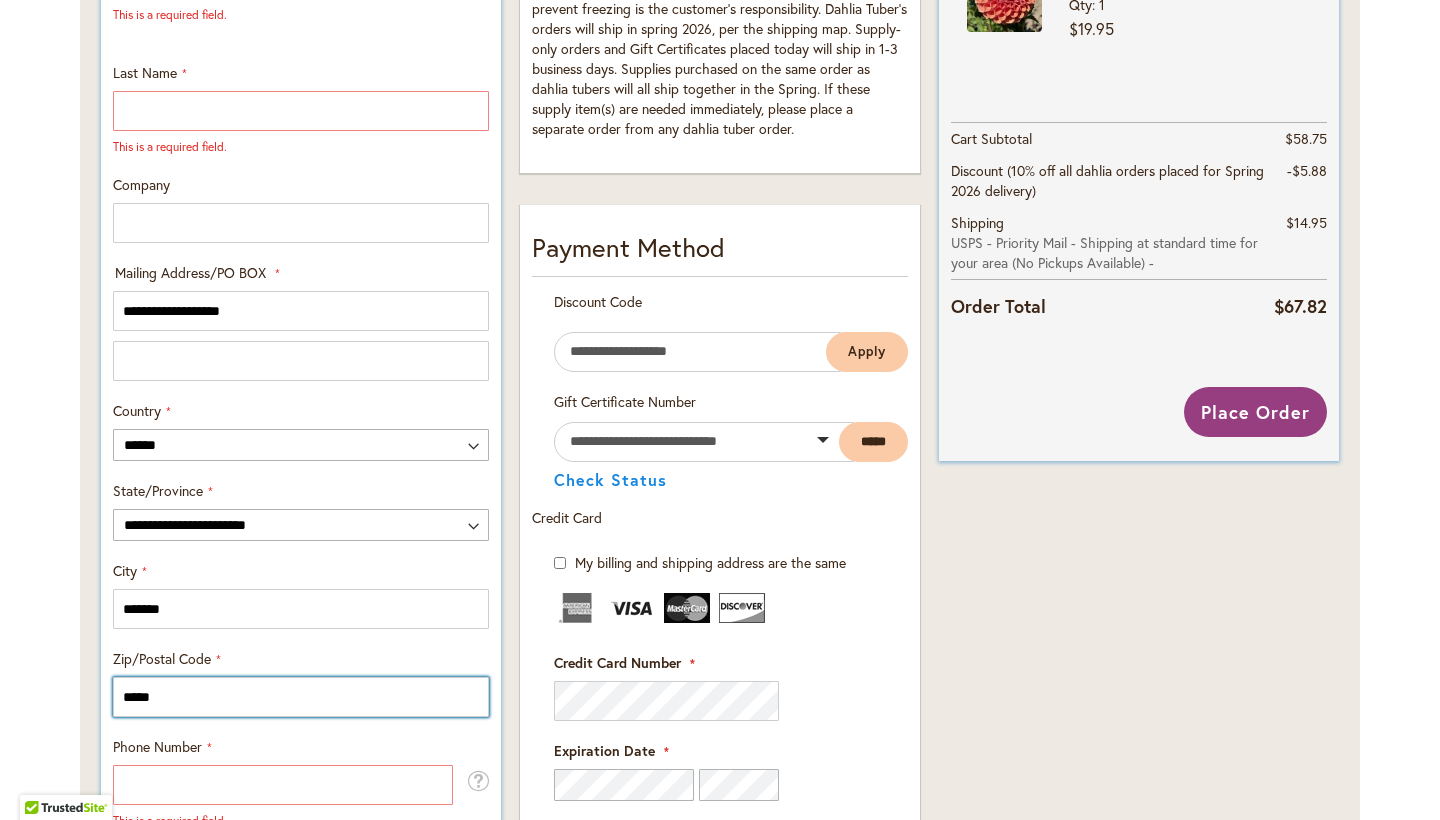 type on "*****" 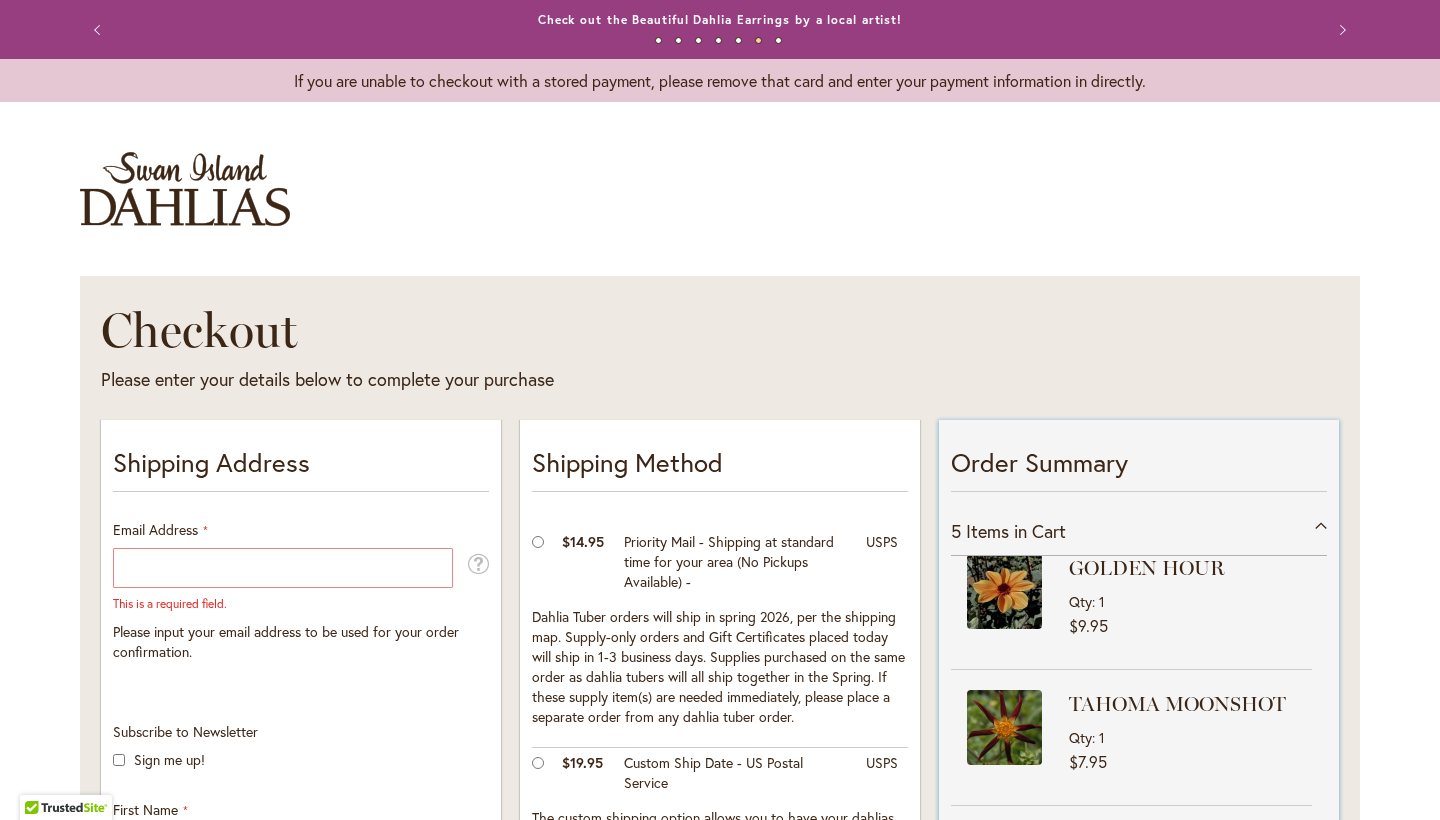 scroll, scrollTop: 1243, scrollLeft: 0, axis: vertical 